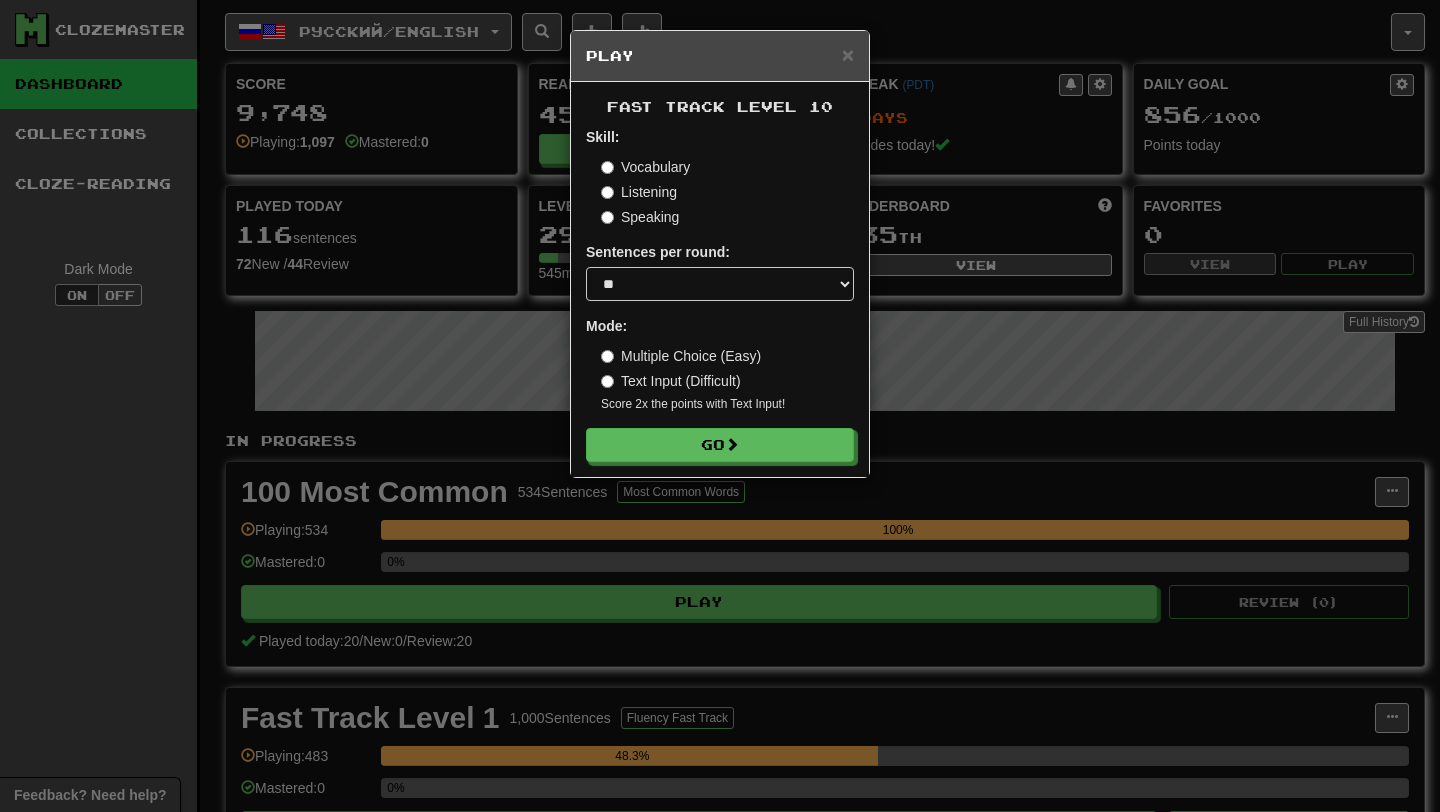 select on "**" 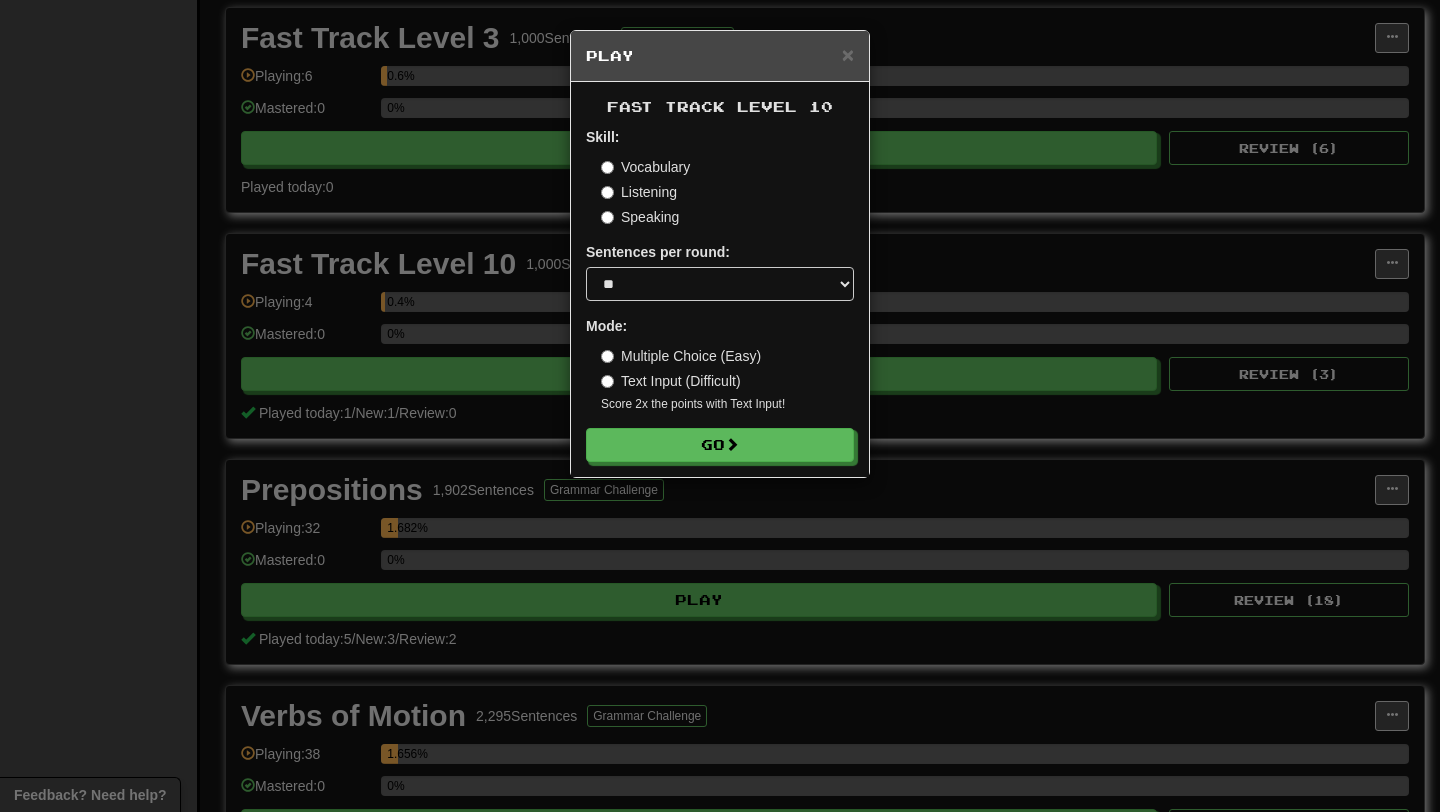 click on "× Play" at bounding box center [720, 56] 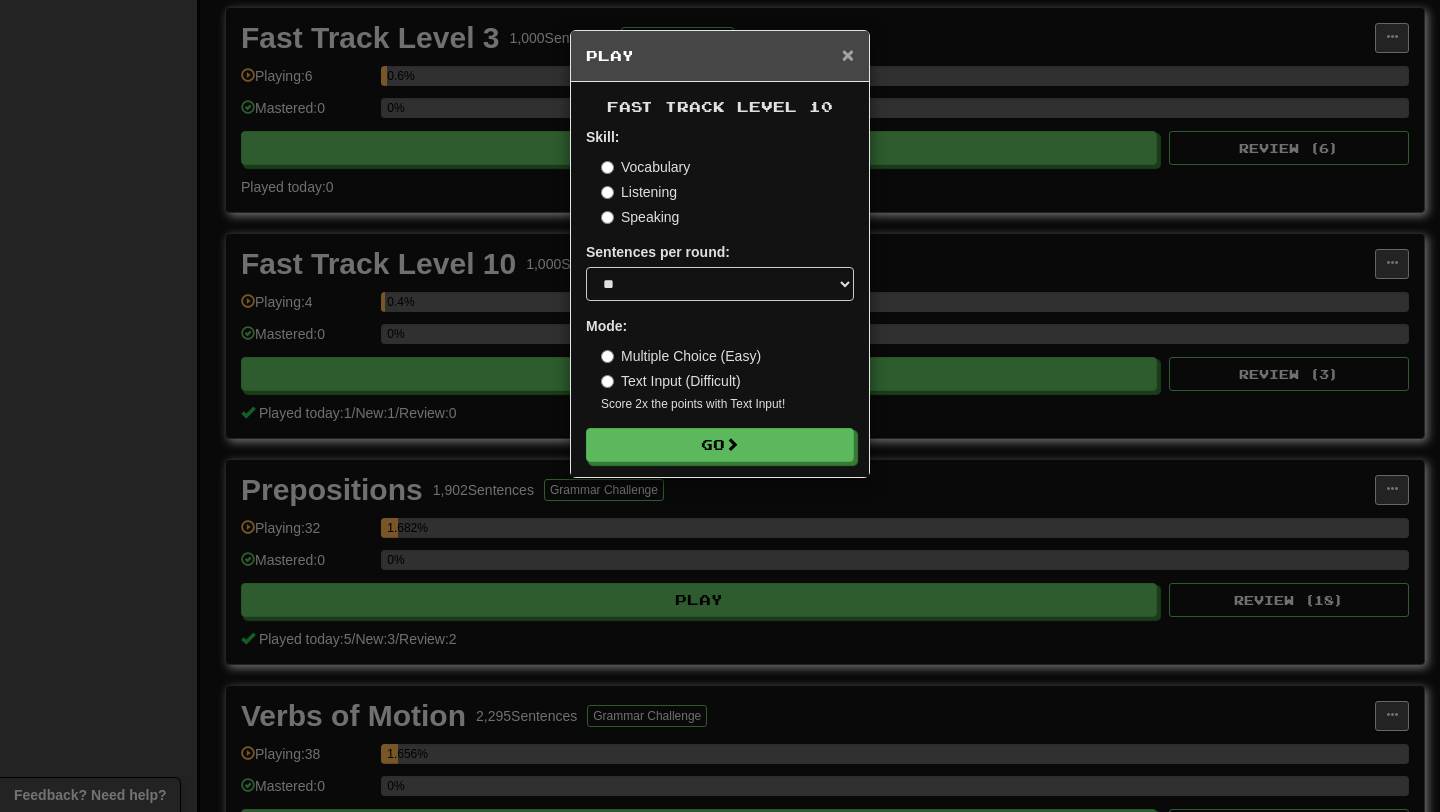 click on "×" at bounding box center [848, 54] 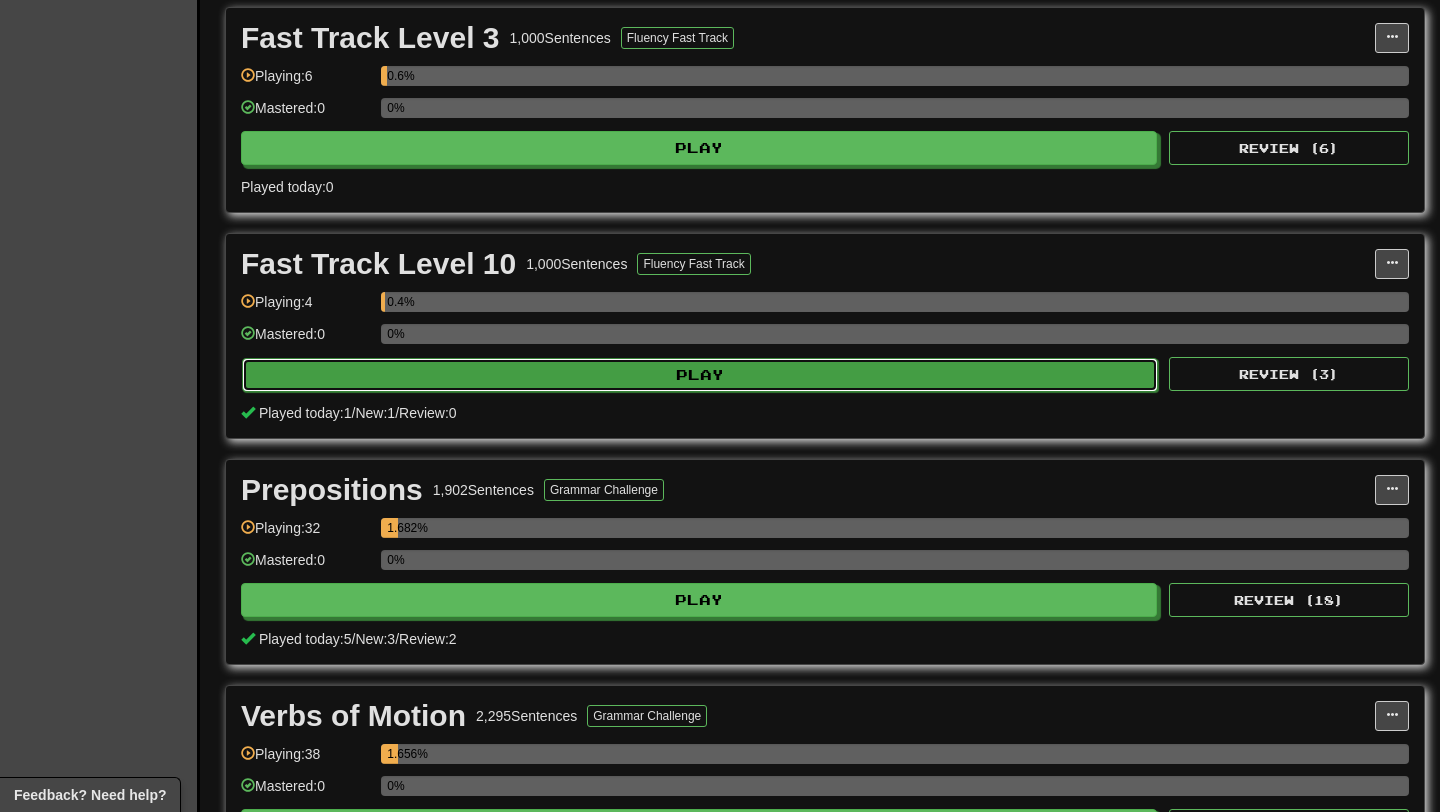 click on "Play" at bounding box center (700, 375) 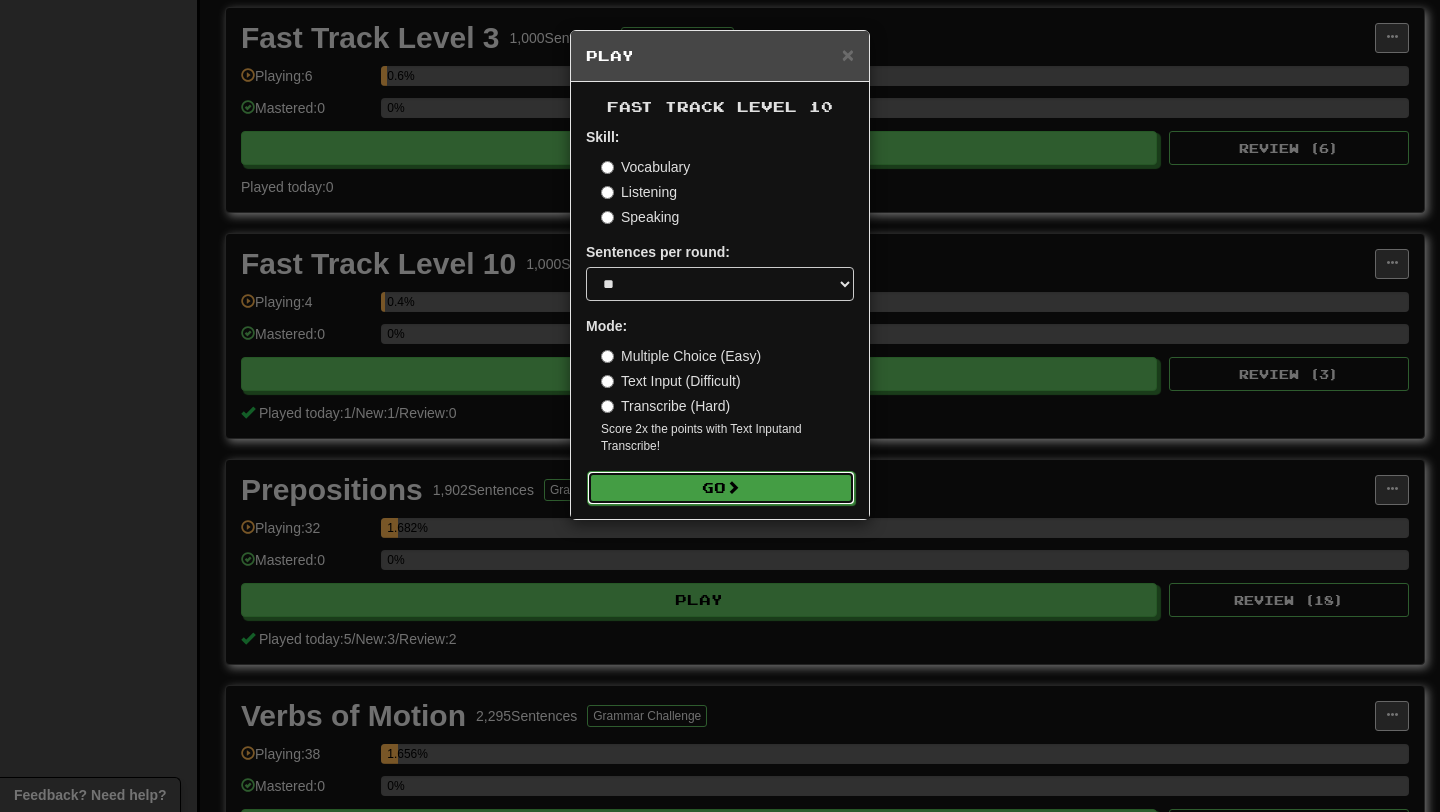 click on "Go" at bounding box center [721, 488] 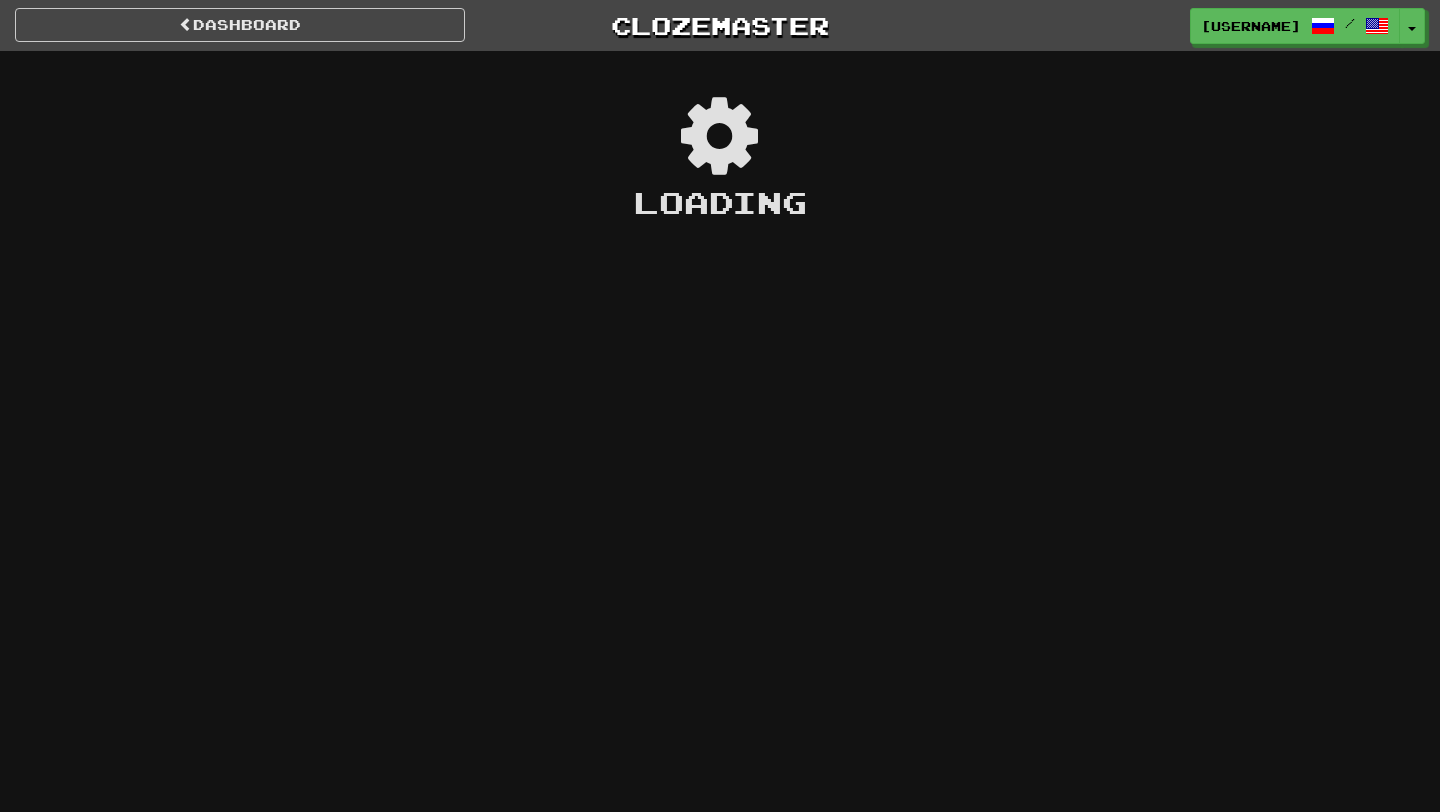 scroll, scrollTop: 0, scrollLeft: 0, axis: both 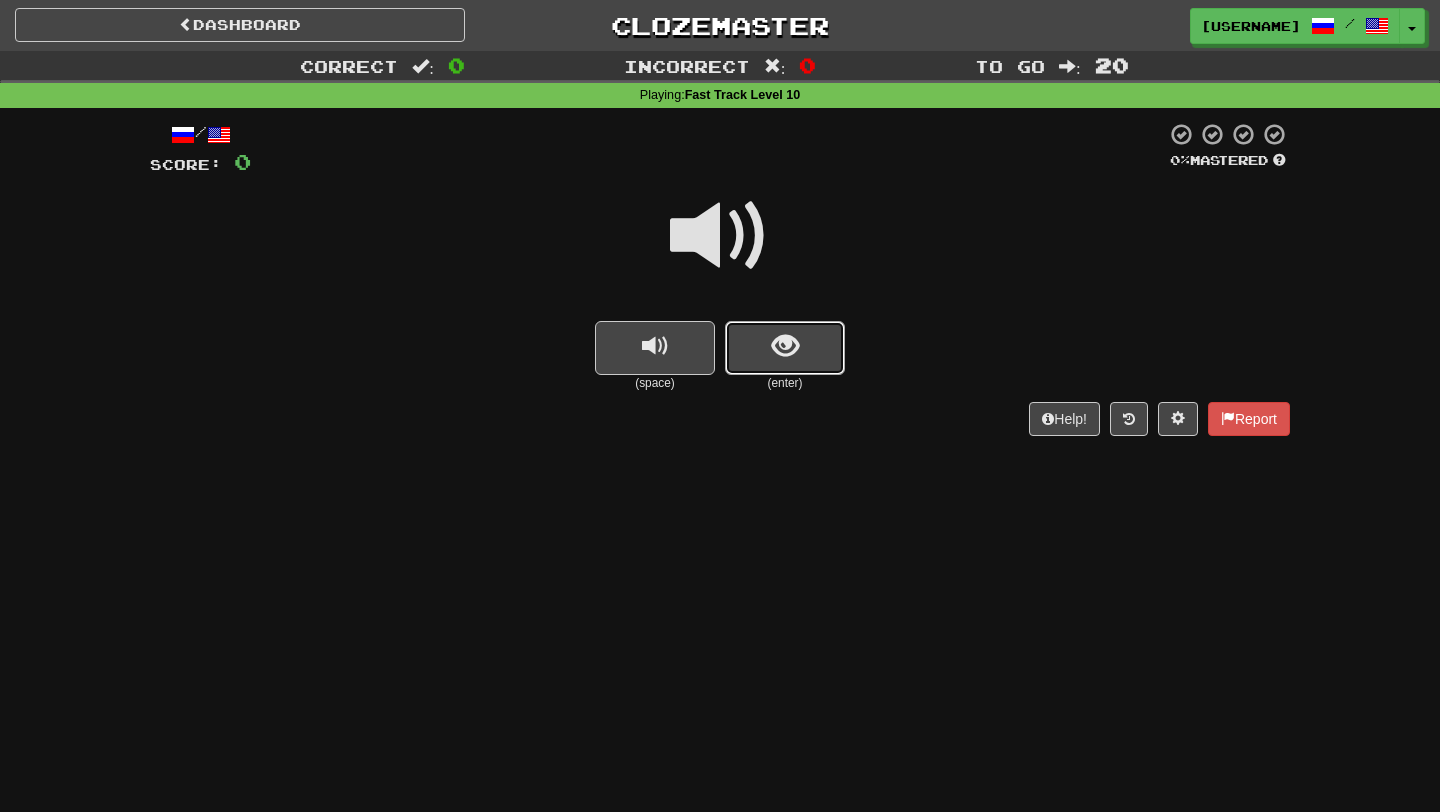 click at bounding box center (785, 348) 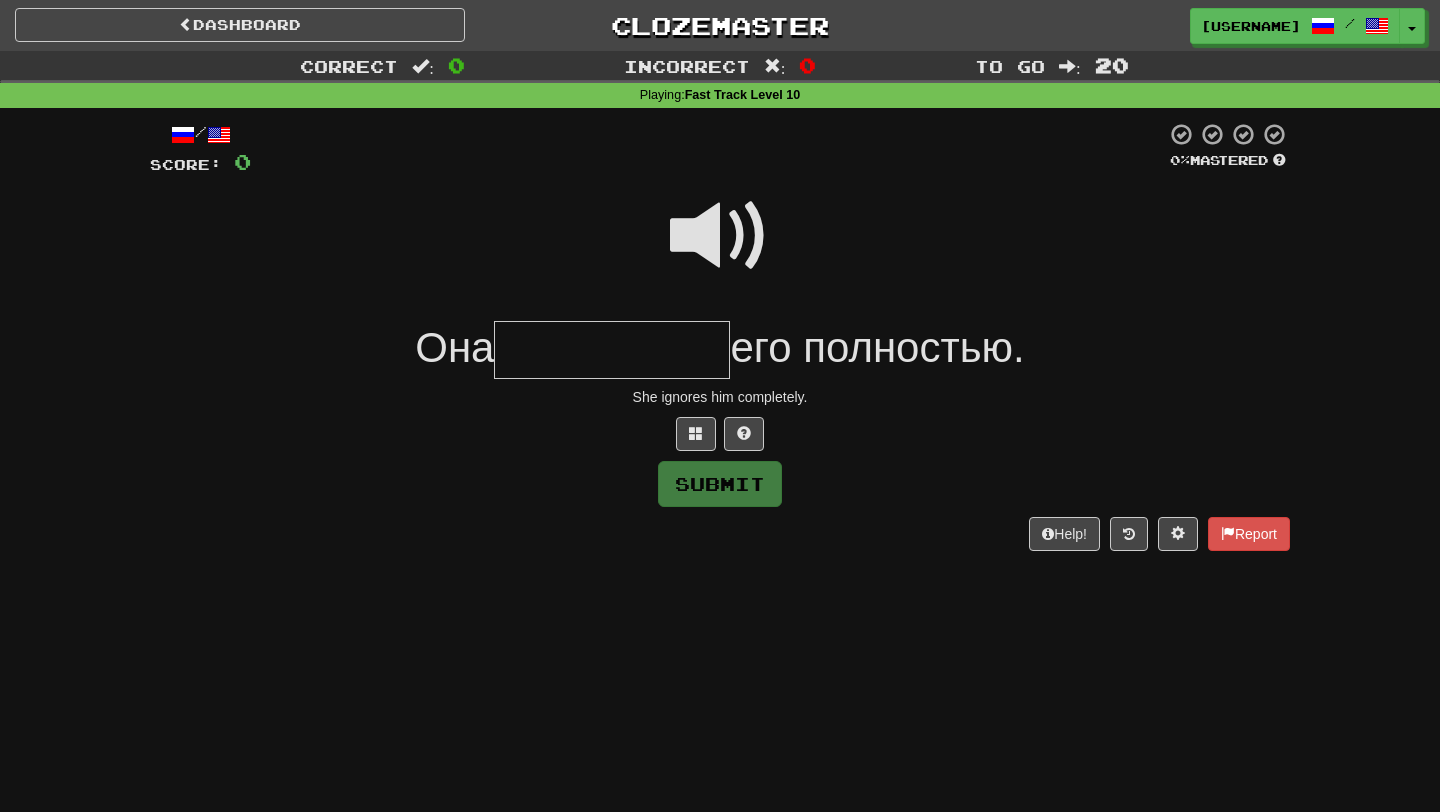 type on "*" 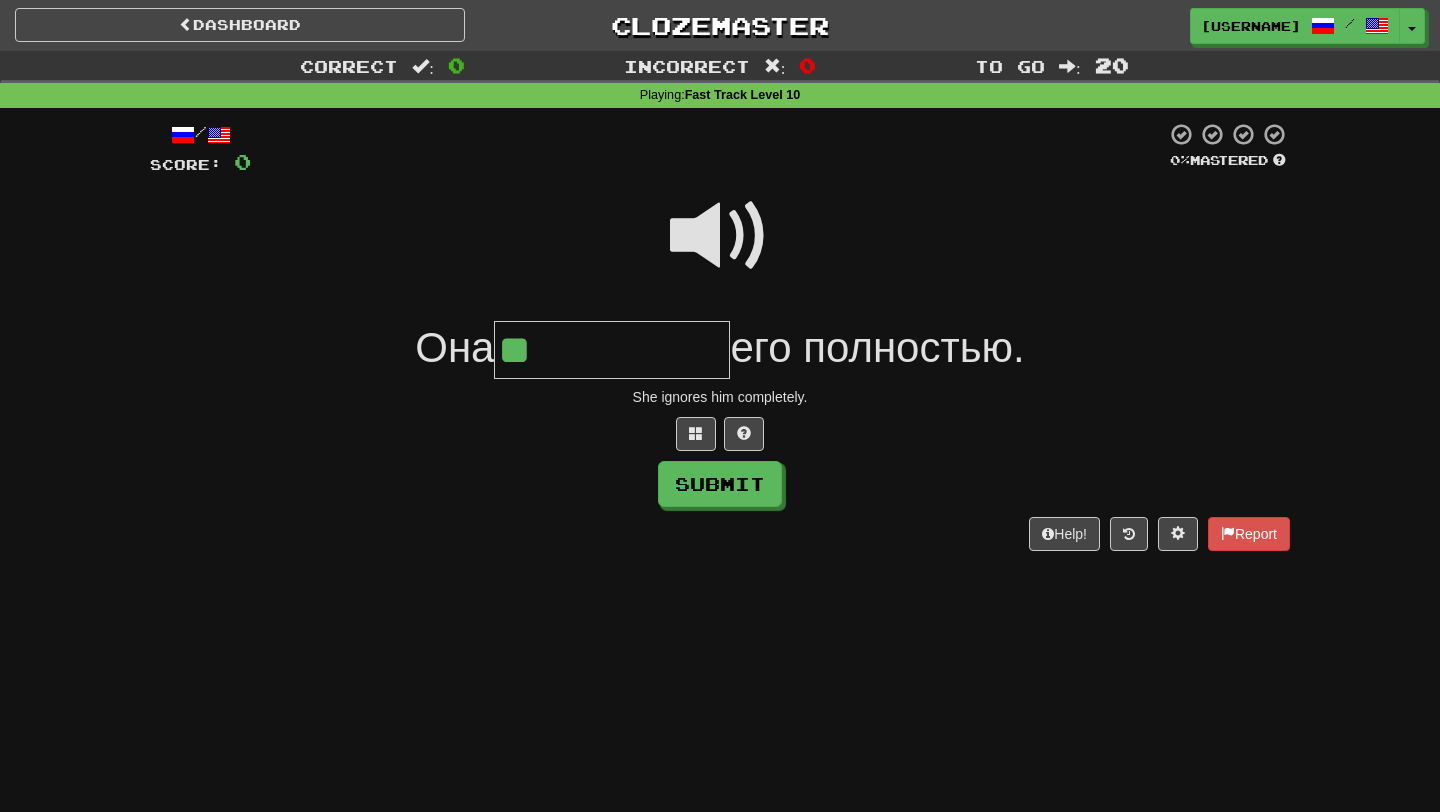 click at bounding box center (720, 236) 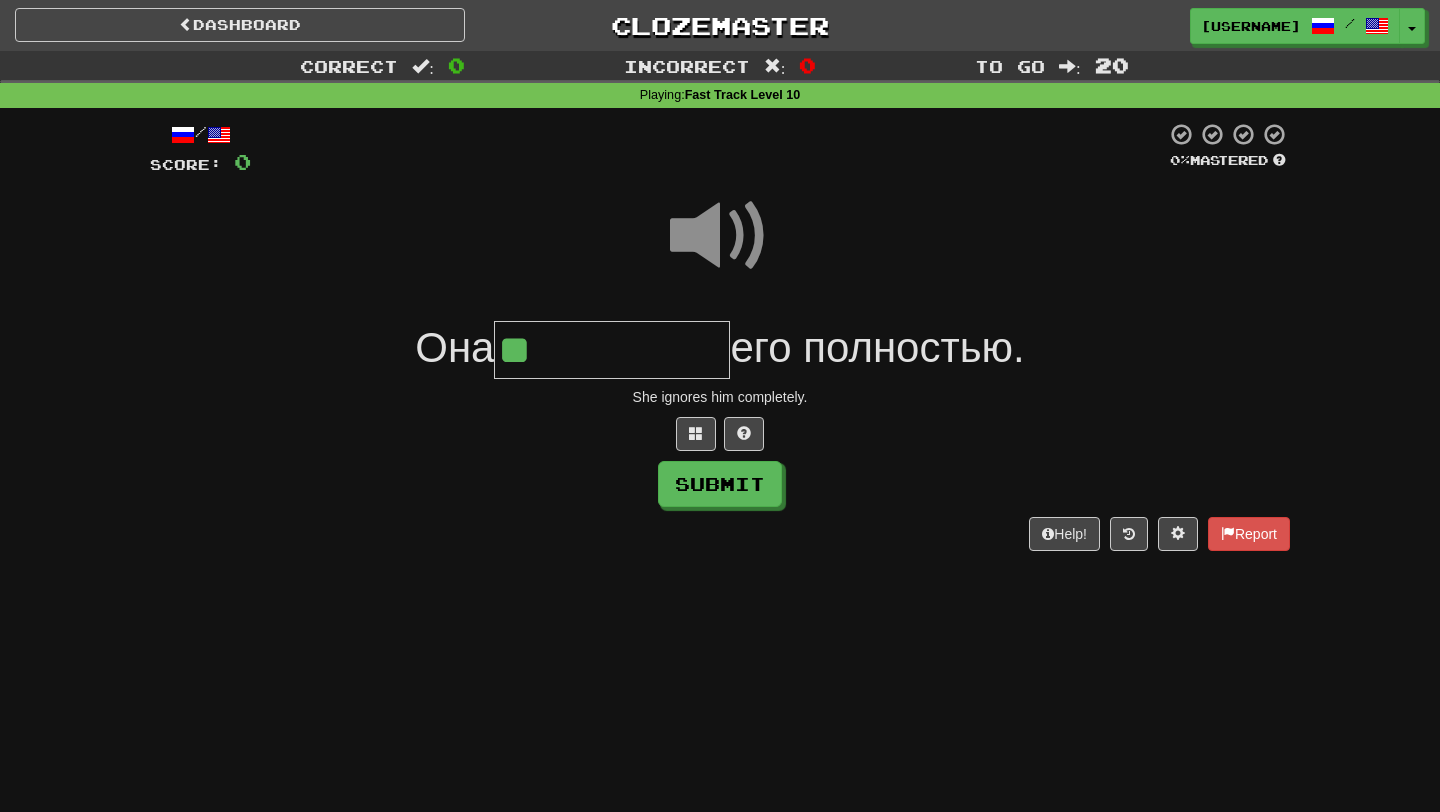 click on "**" at bounding box center [612, 350] 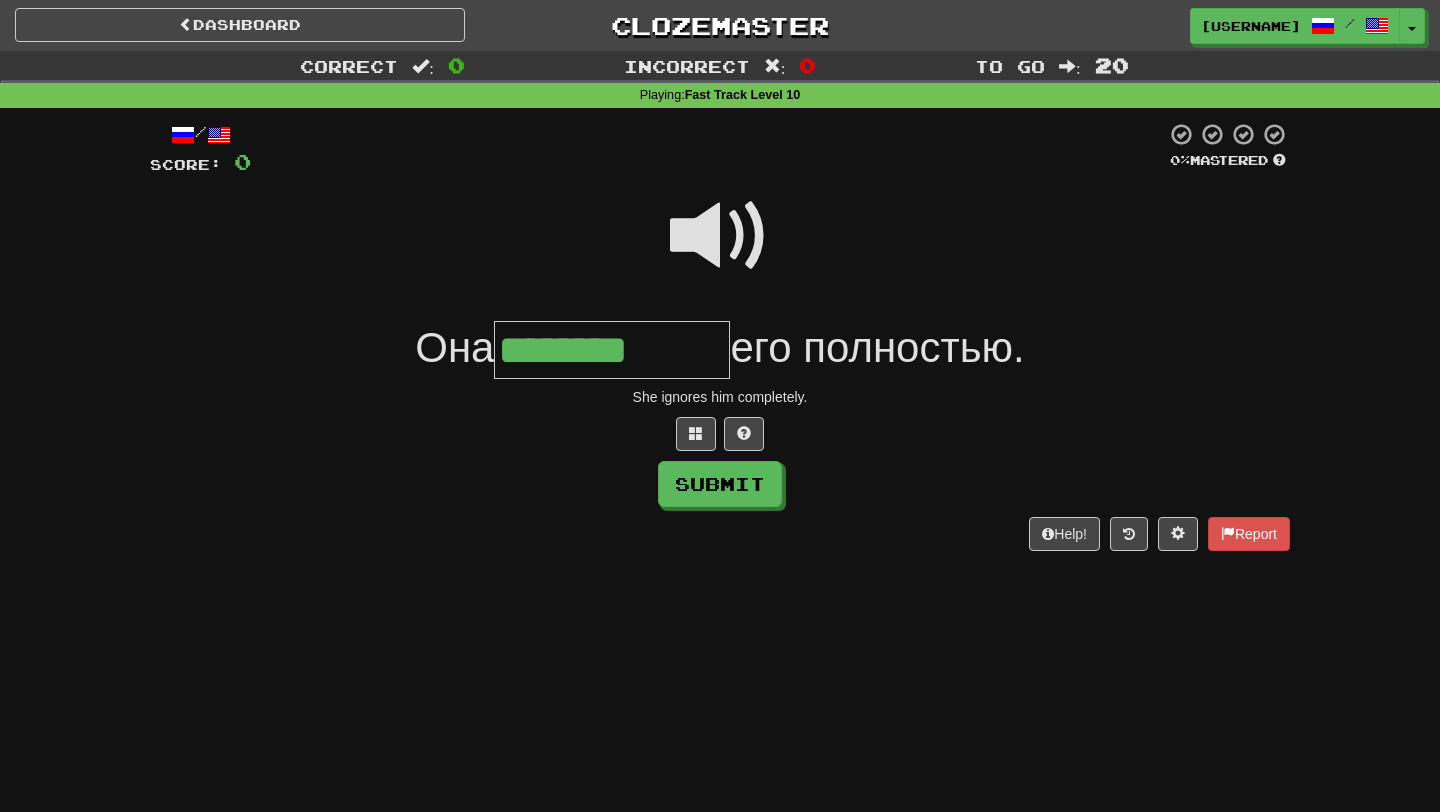click at bounding box center [720, 249] 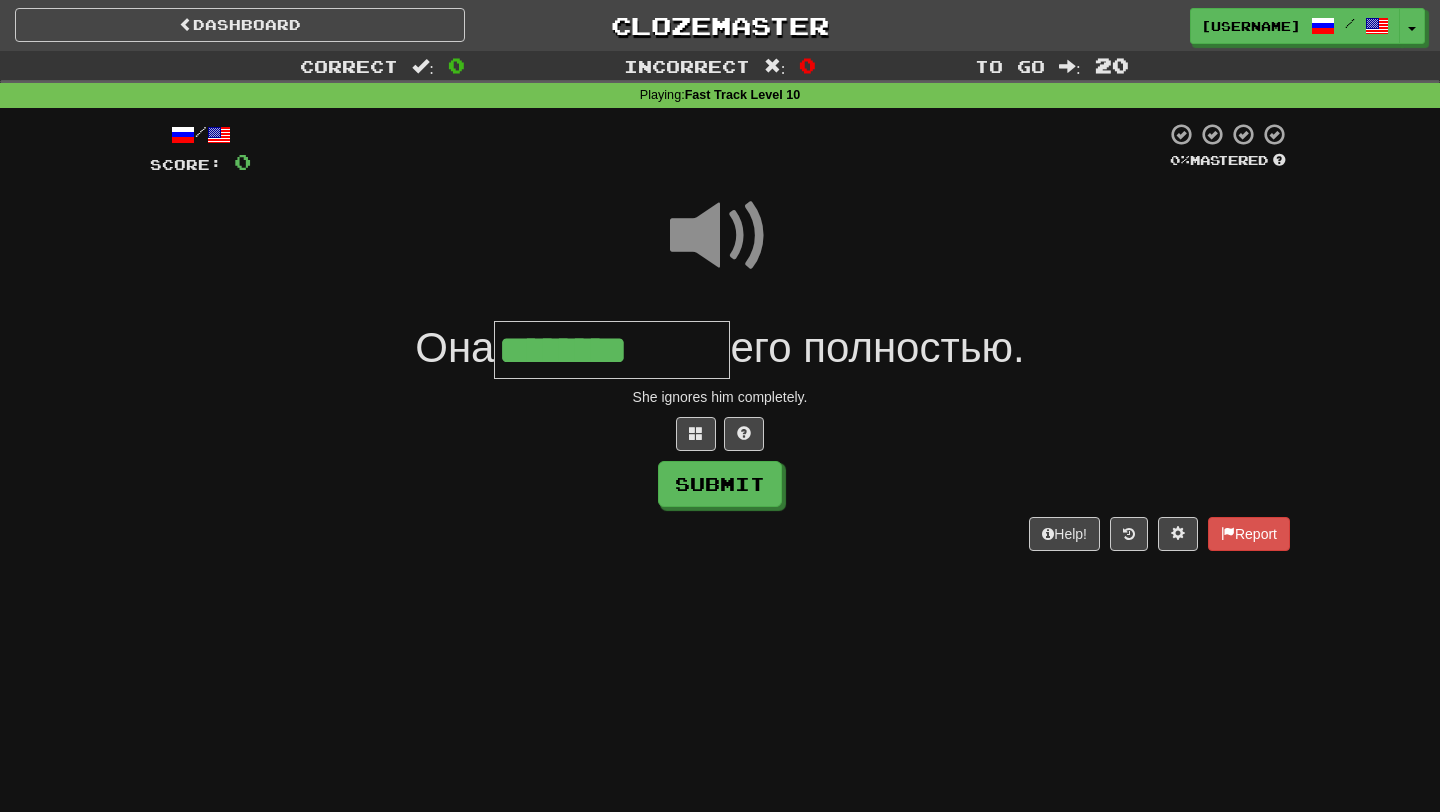 click at bounding box center [720, 236] 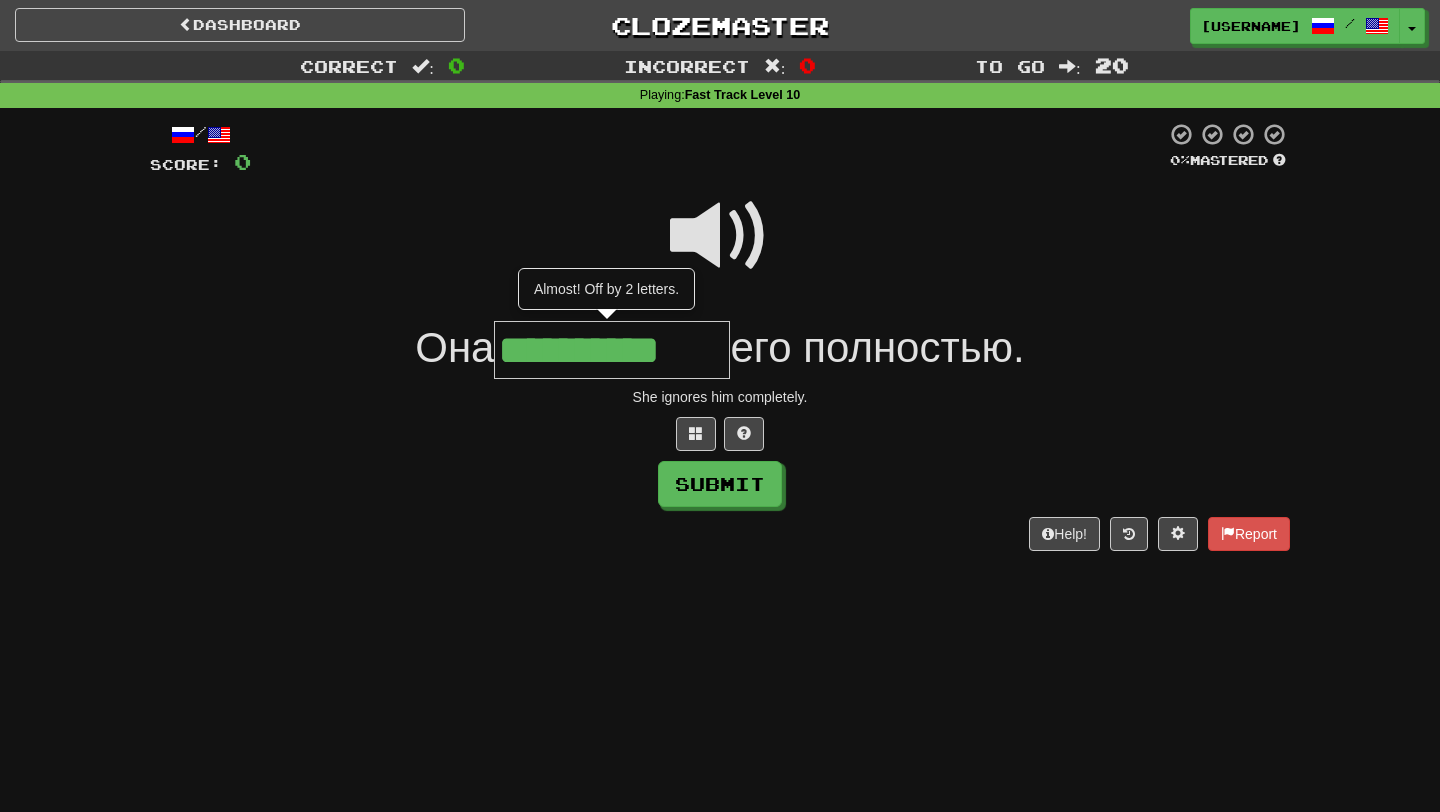 type on "**********" 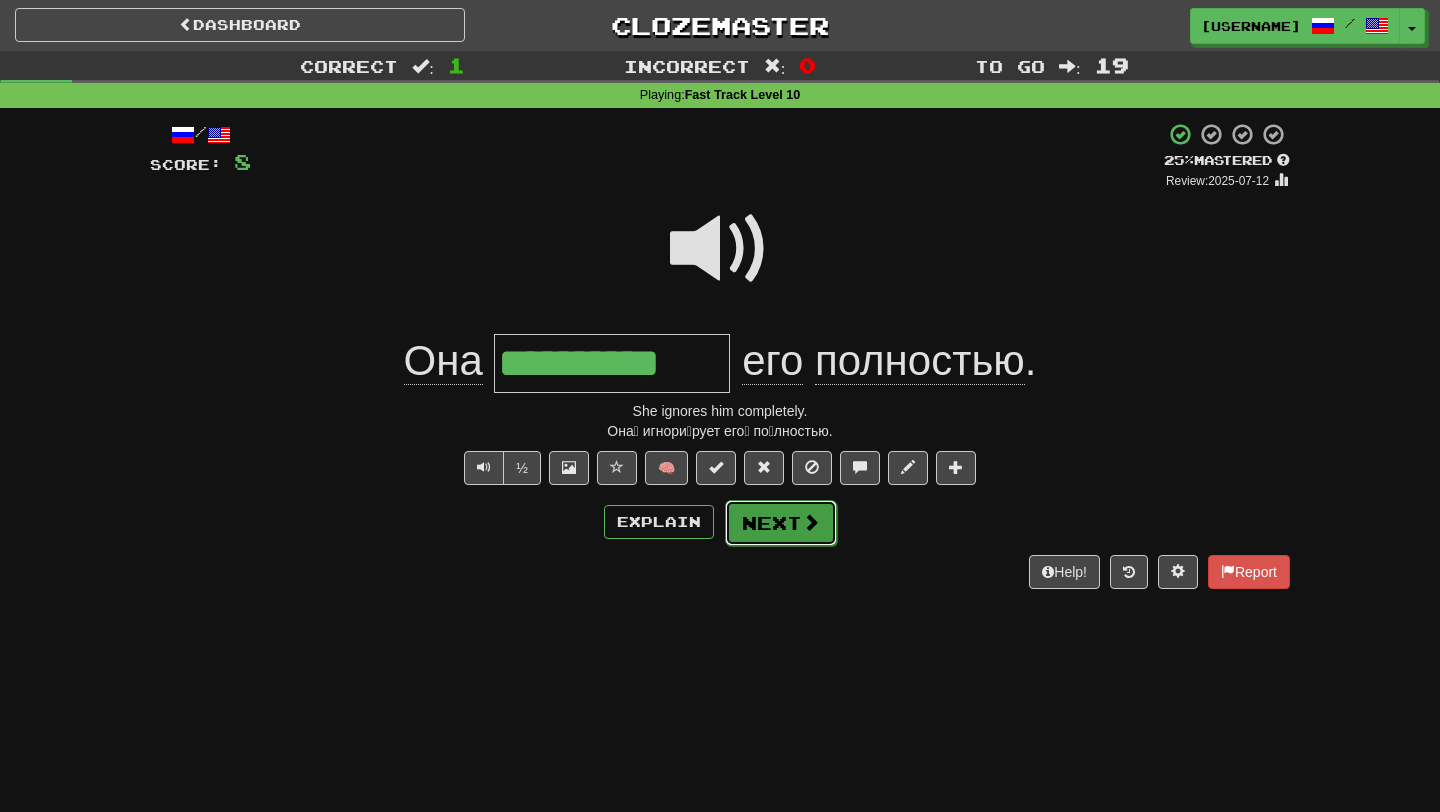 click on "Next" at bounding box center [781, 523] 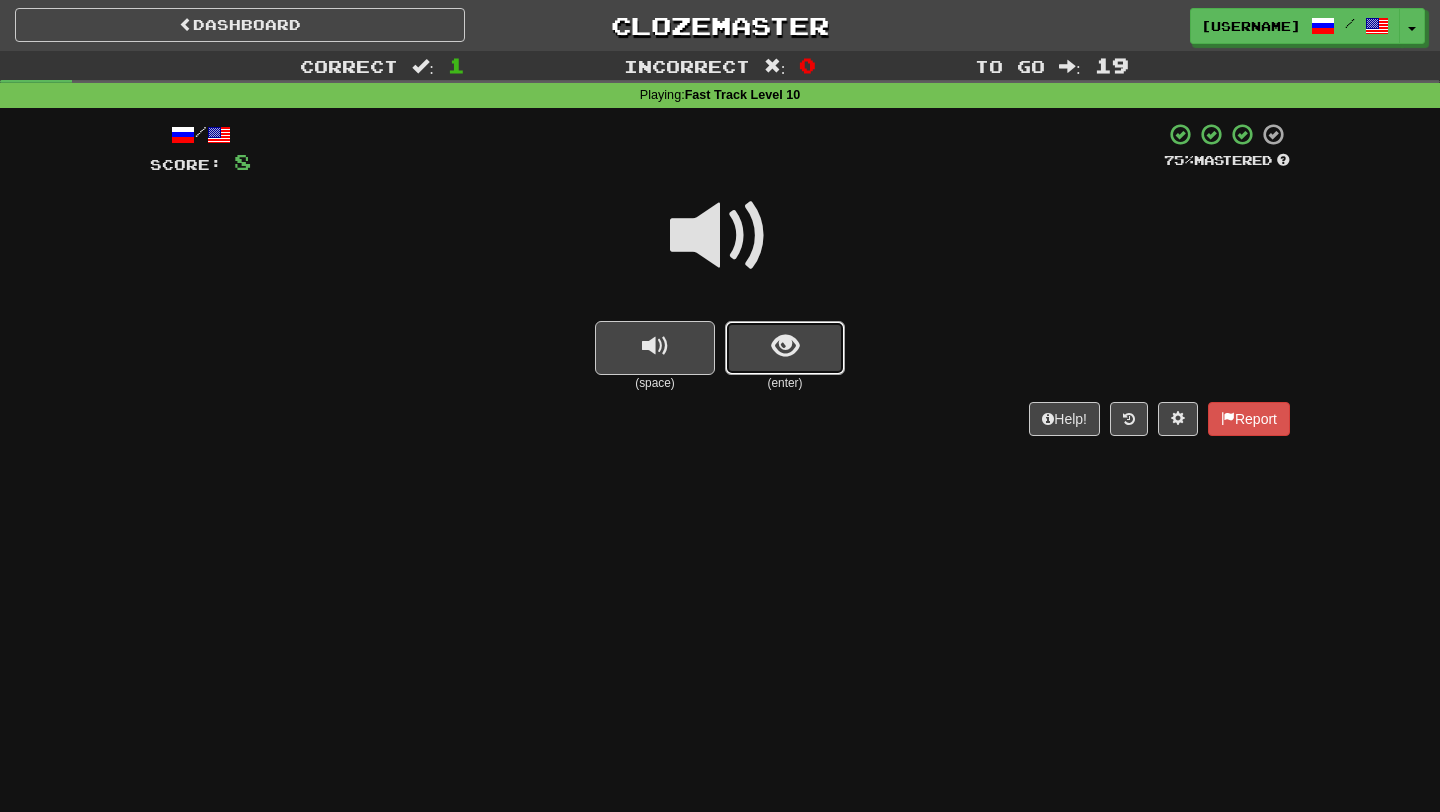 click at bounding box center (785, 346) 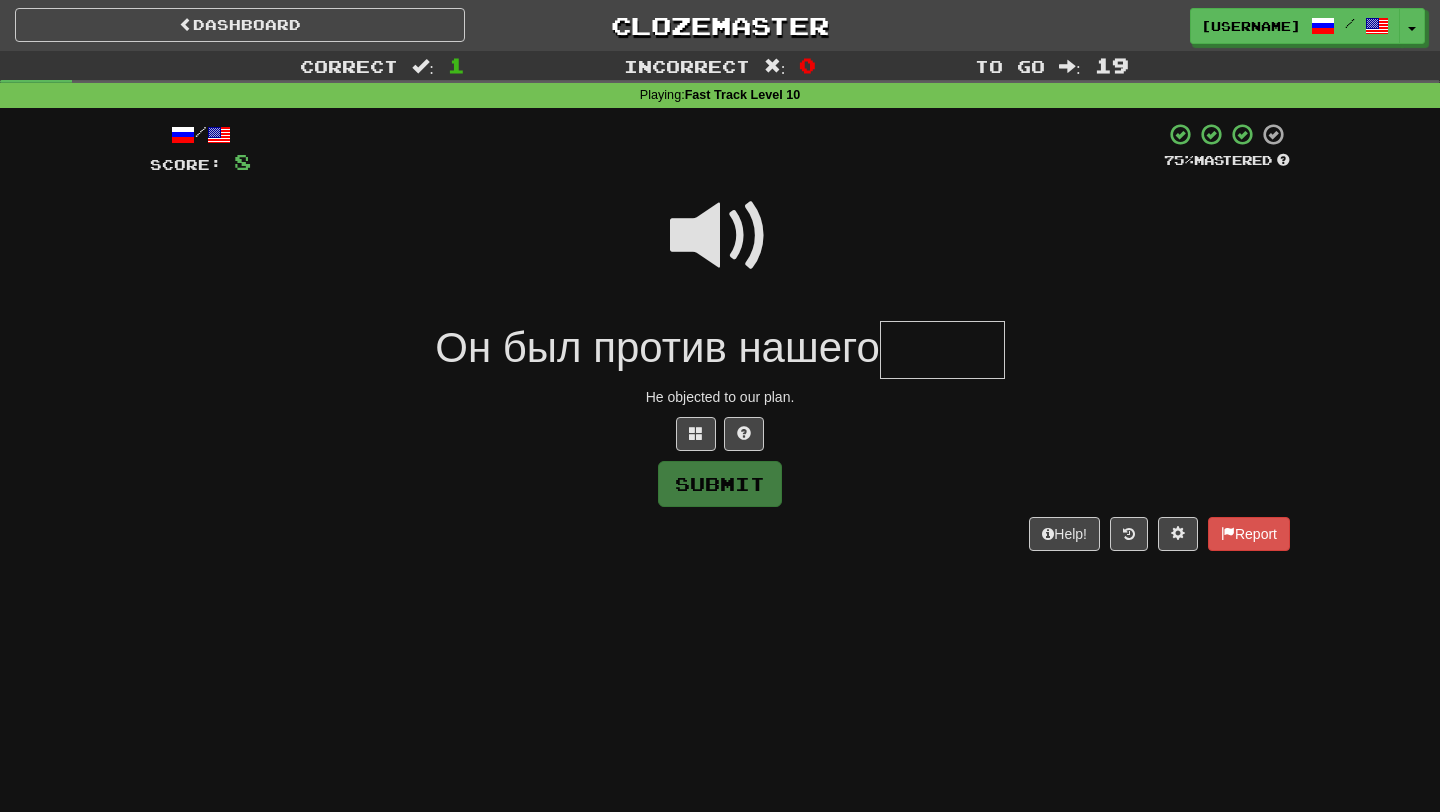 click at bounding box center [942, 350] 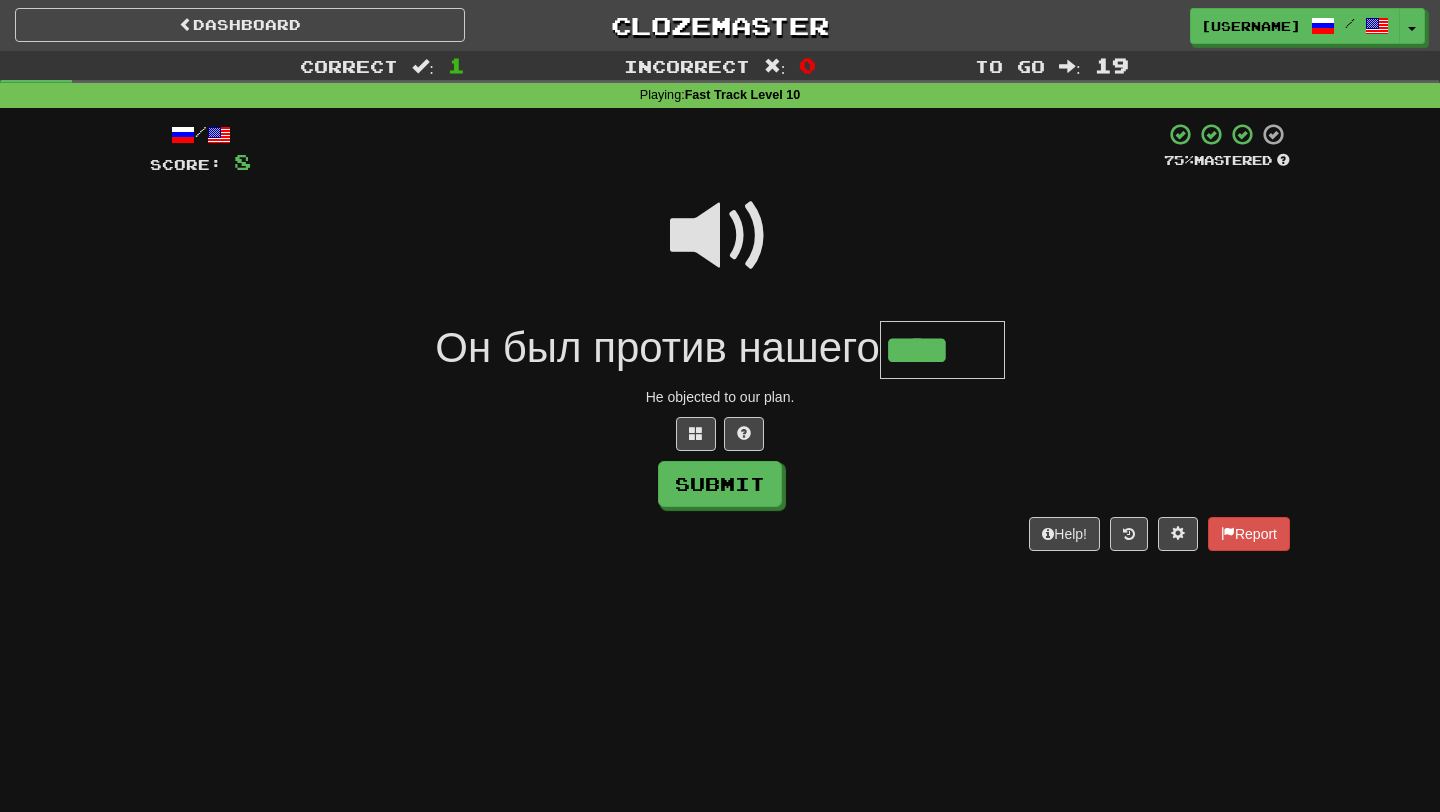scroll, scrollTop: 0, scrollLeft: 0, axis: both 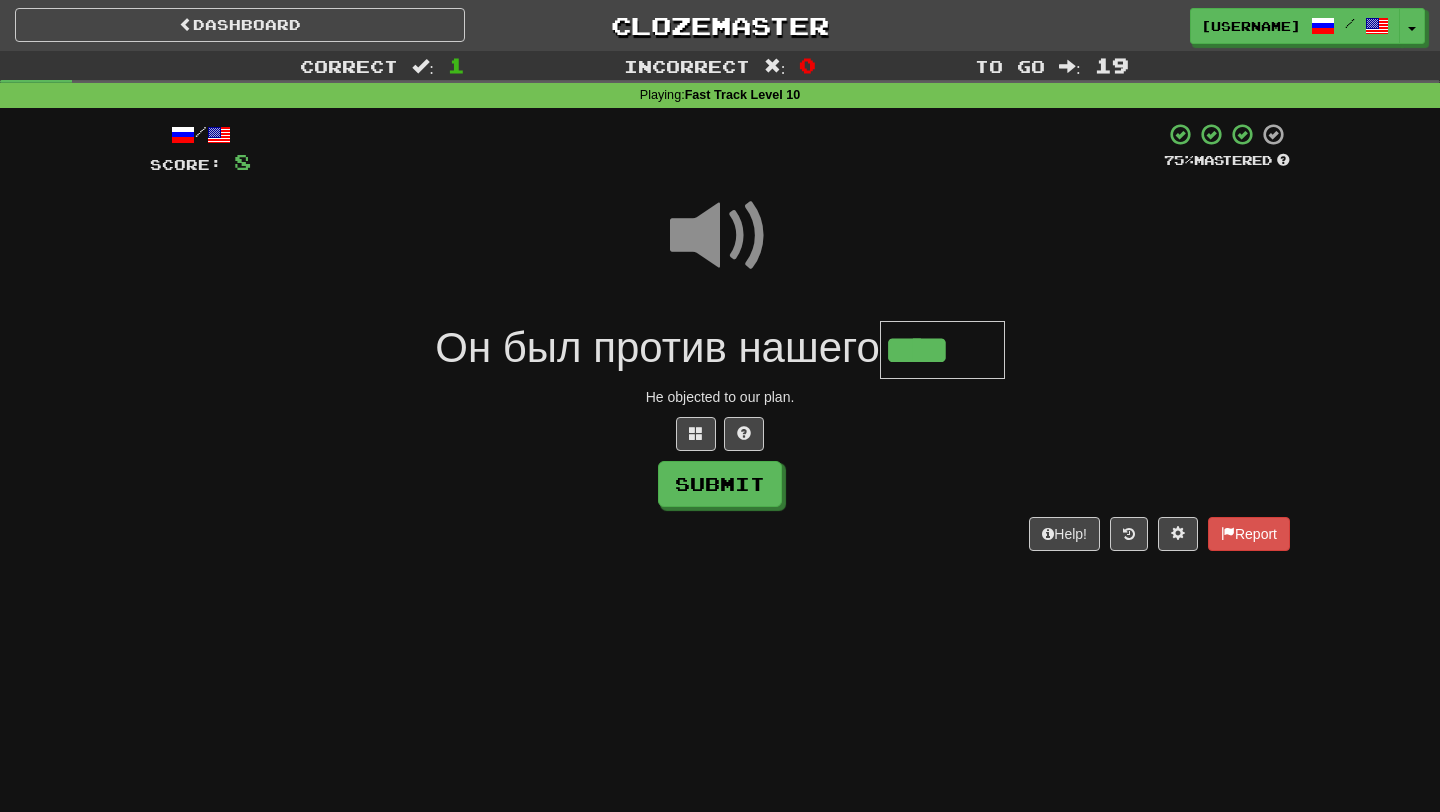 click on "****" at bounding box center (942, 350) 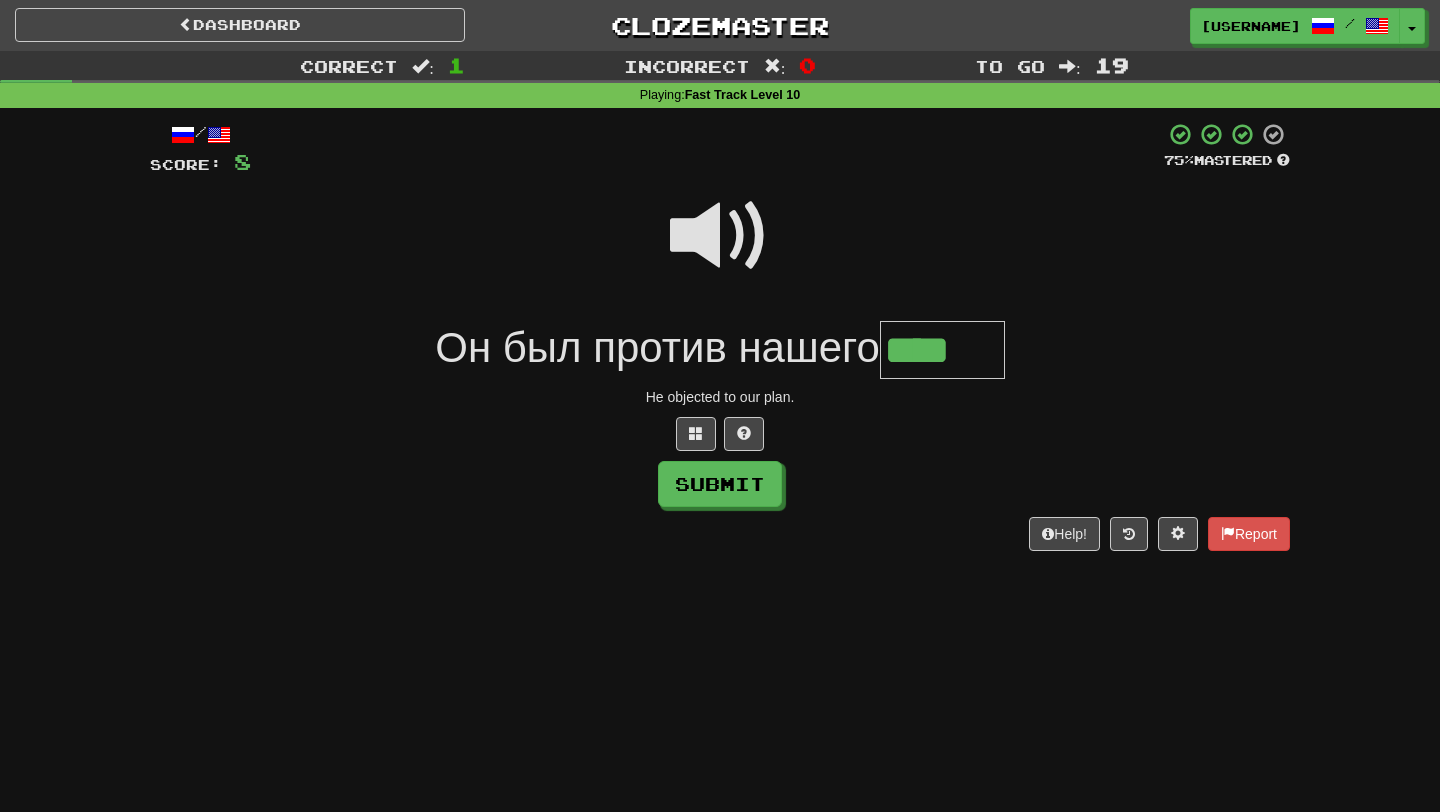 scroll, scrollTop: 0, scrollLeft: 0, axis: both 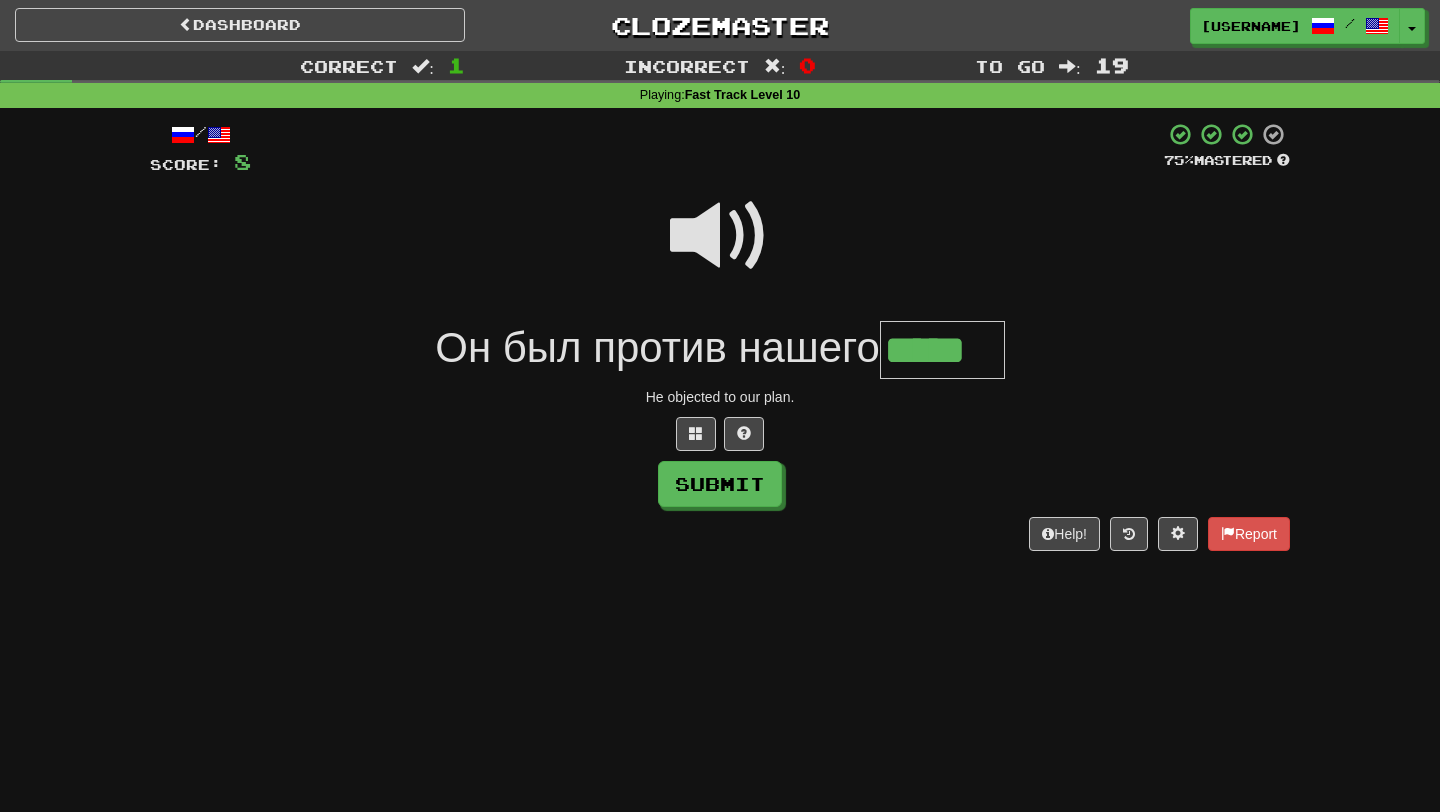 type on "*****" 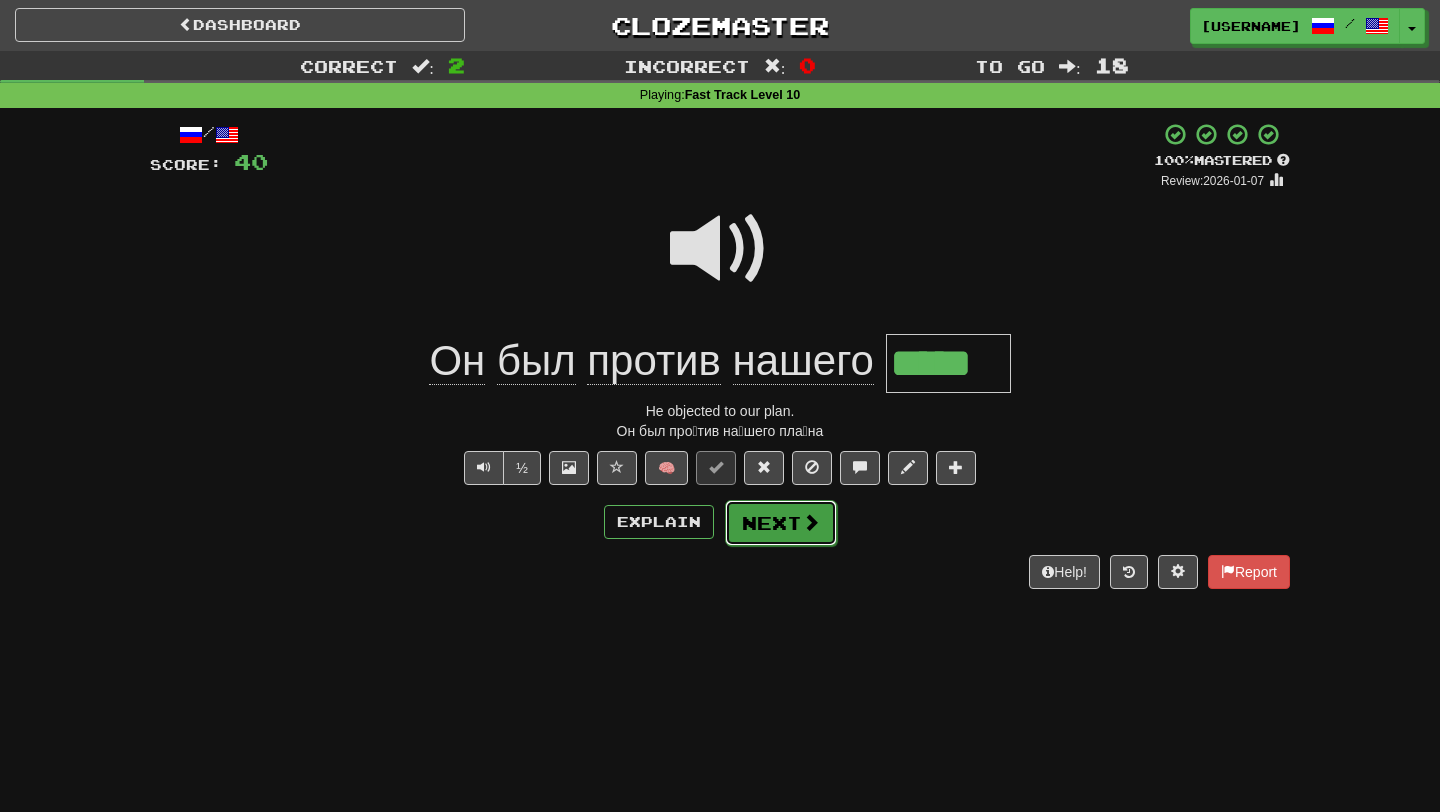 click on "Next" at bounding box center (781, 523) 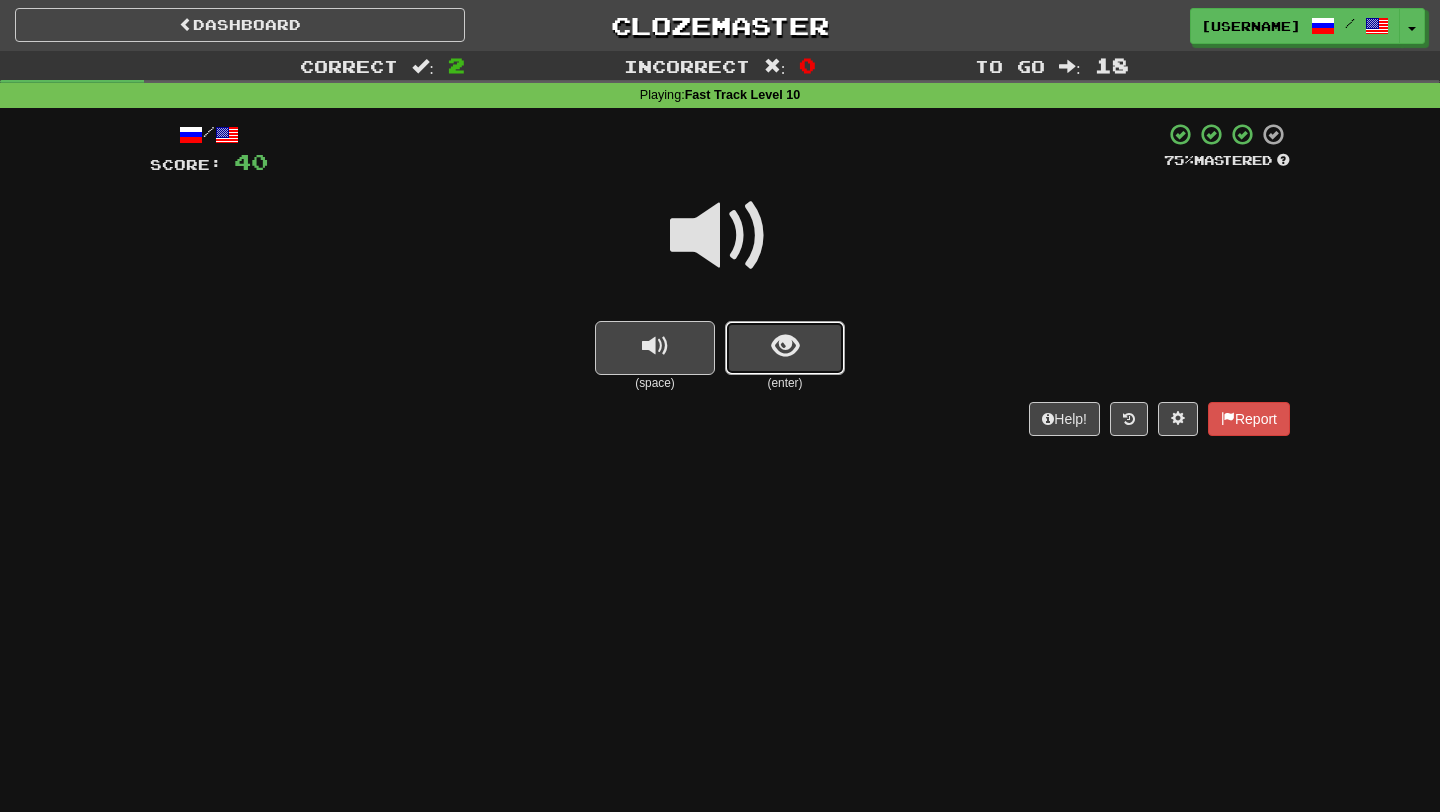 click at bounding box center [785, 348] 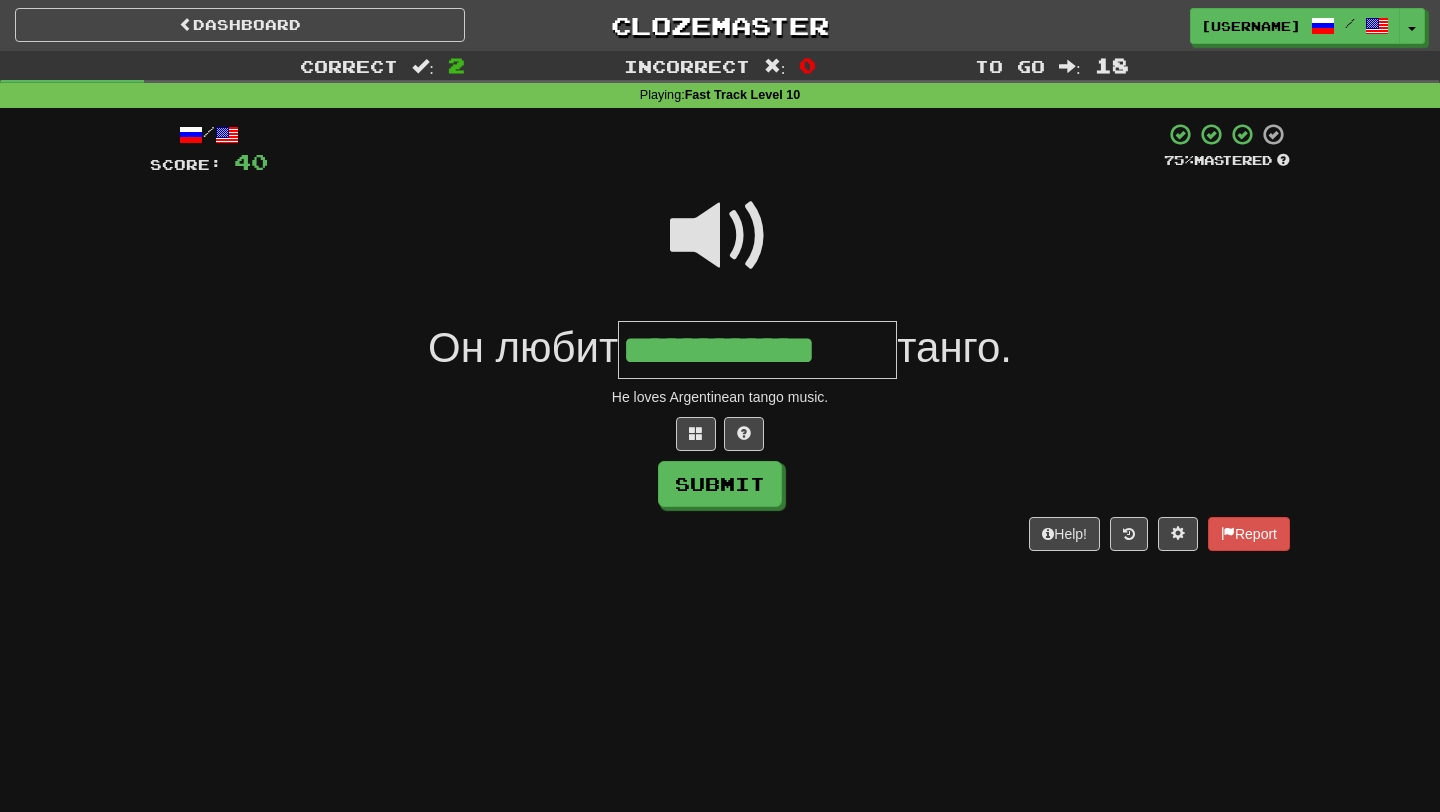 scroll, scrollTop: 0, scrollLeft: 3, axis: horizontal 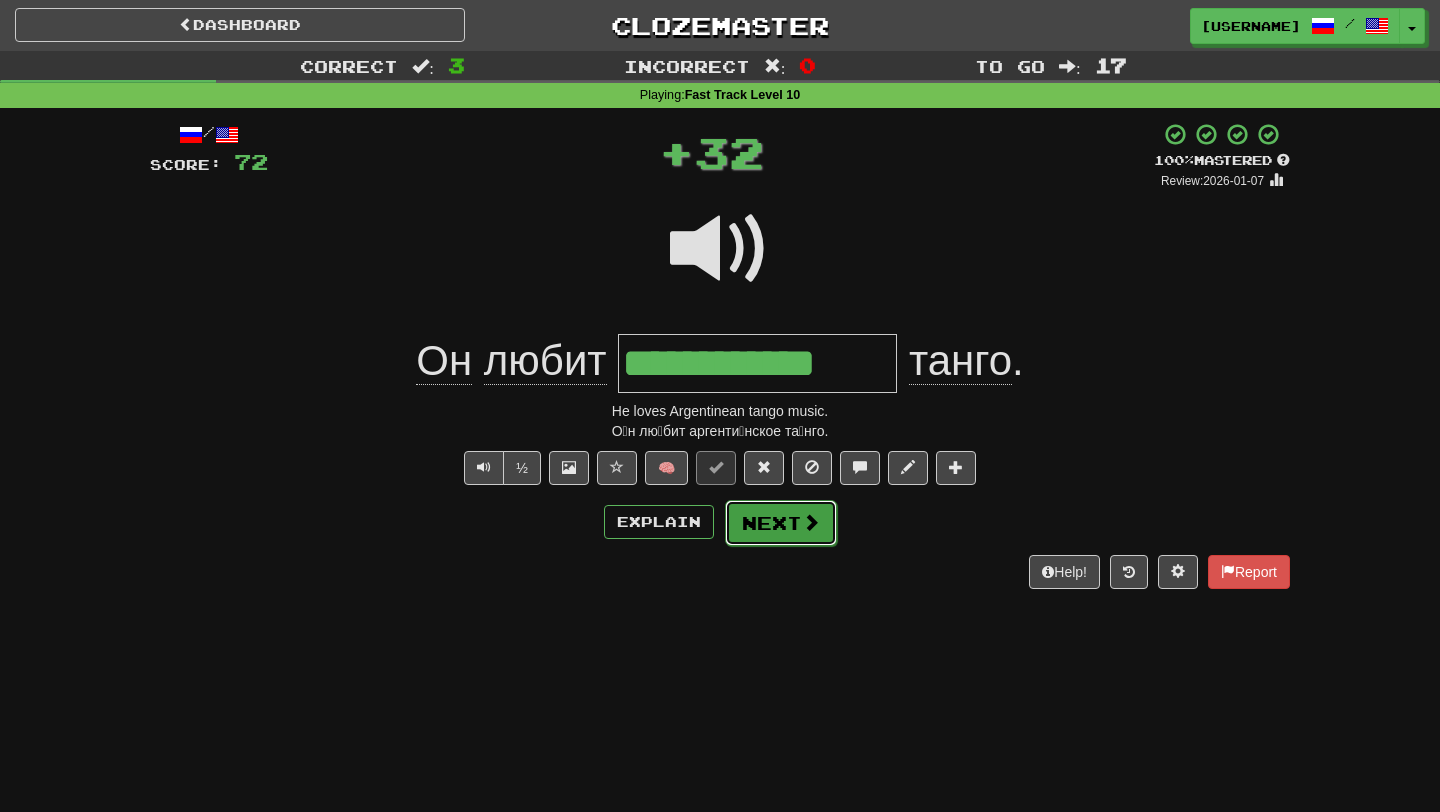 click on "Next" at bounding box center [781, 523] 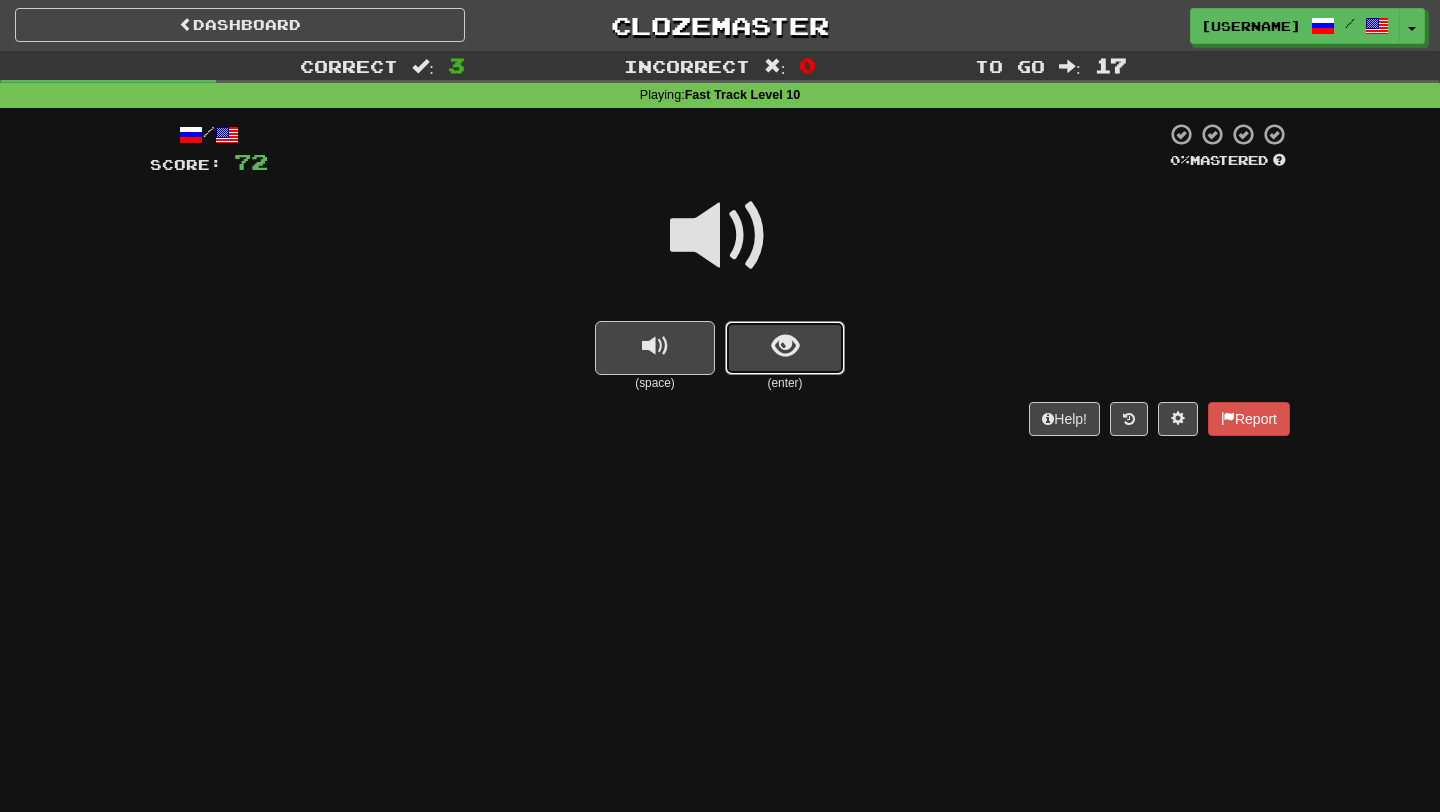 click at bounding box center (785, 348) 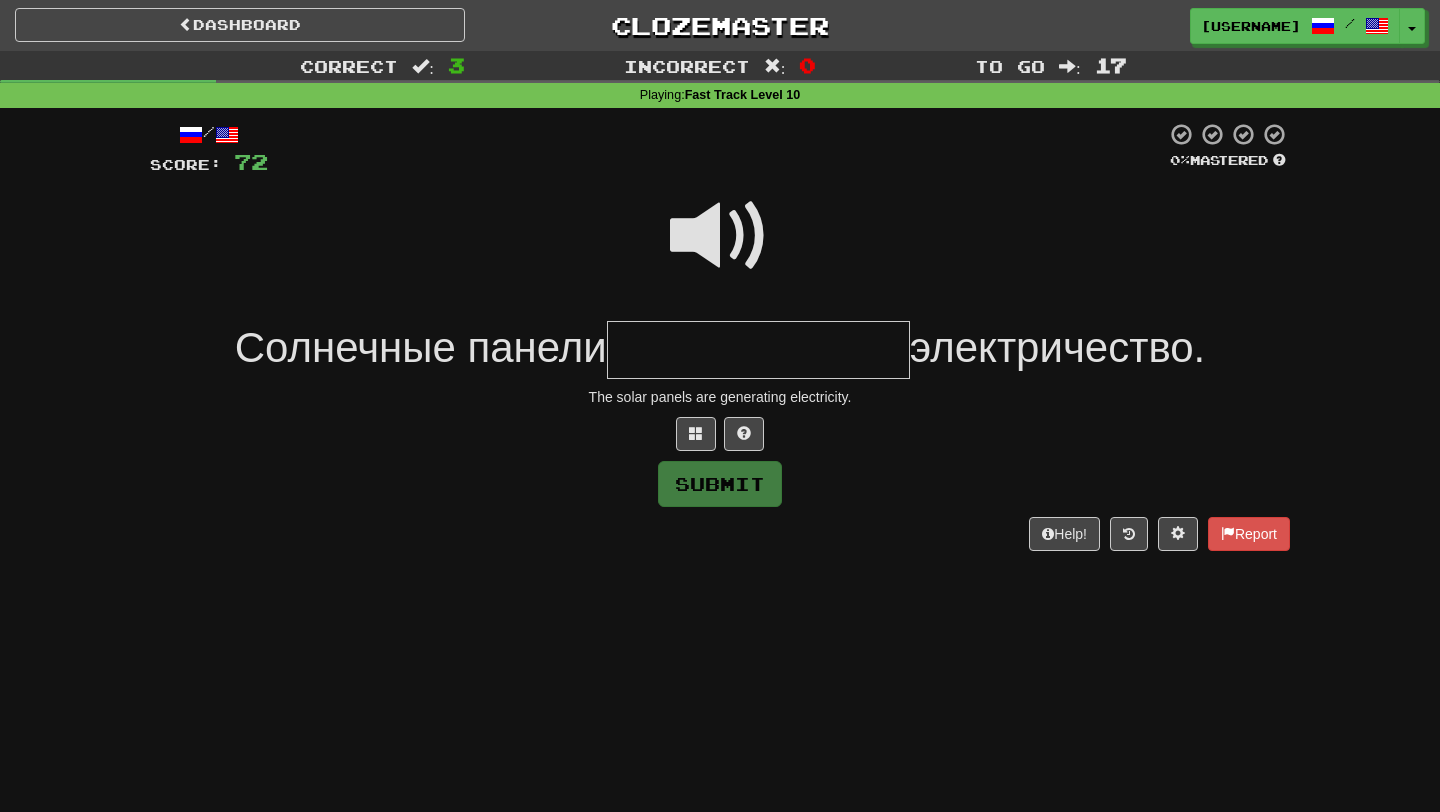 click at bounding box center (720, 236) 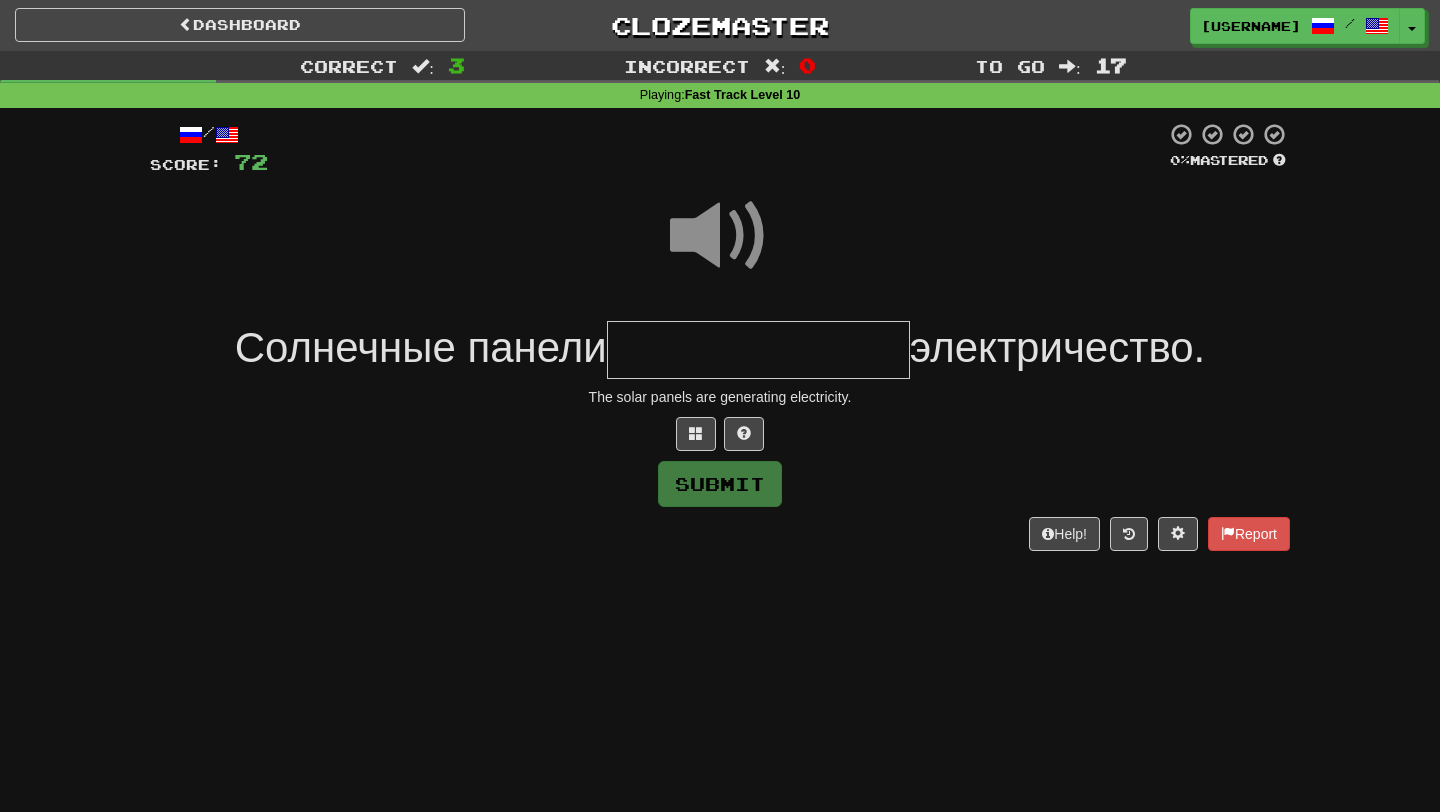 click at bounding box center [758, 350] 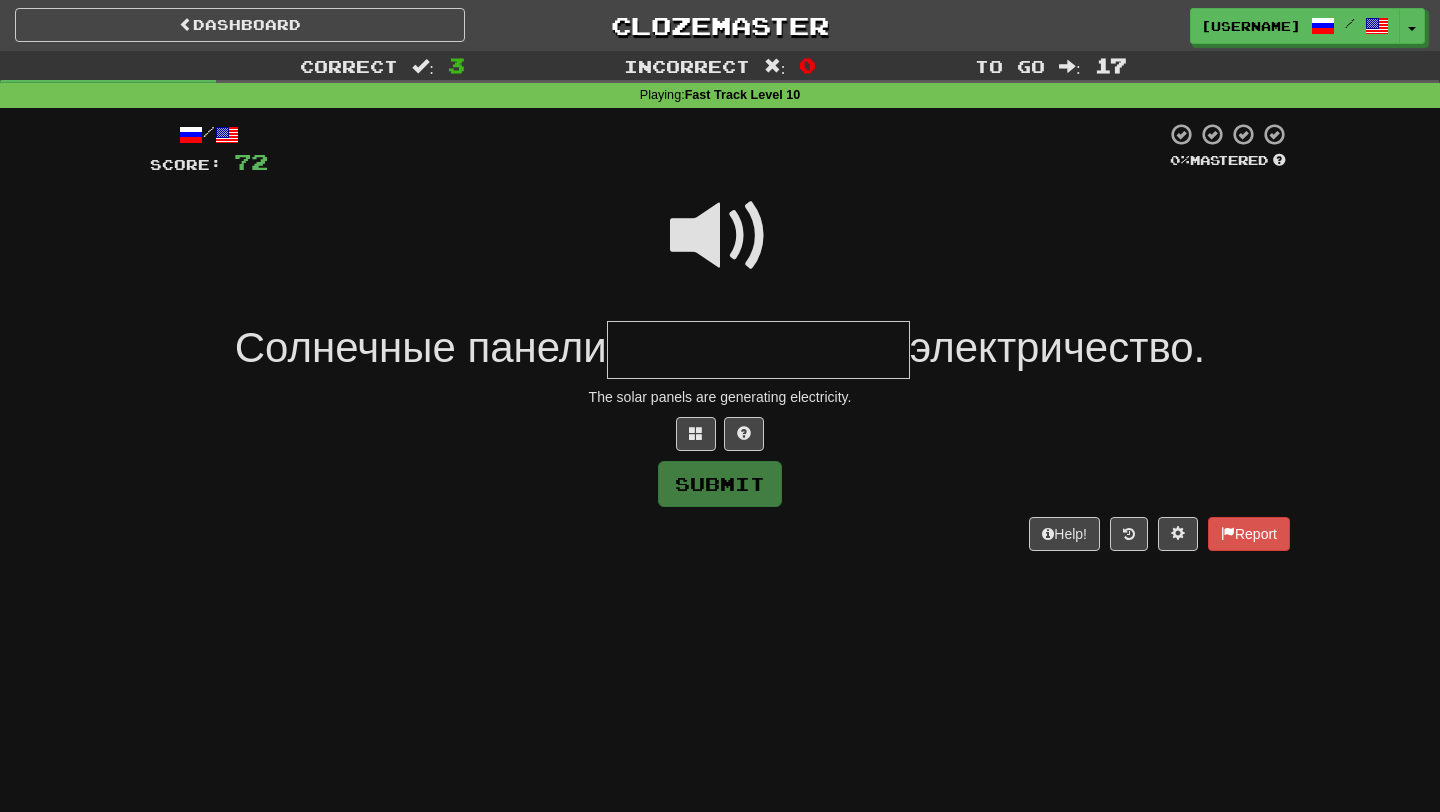 type on "*" 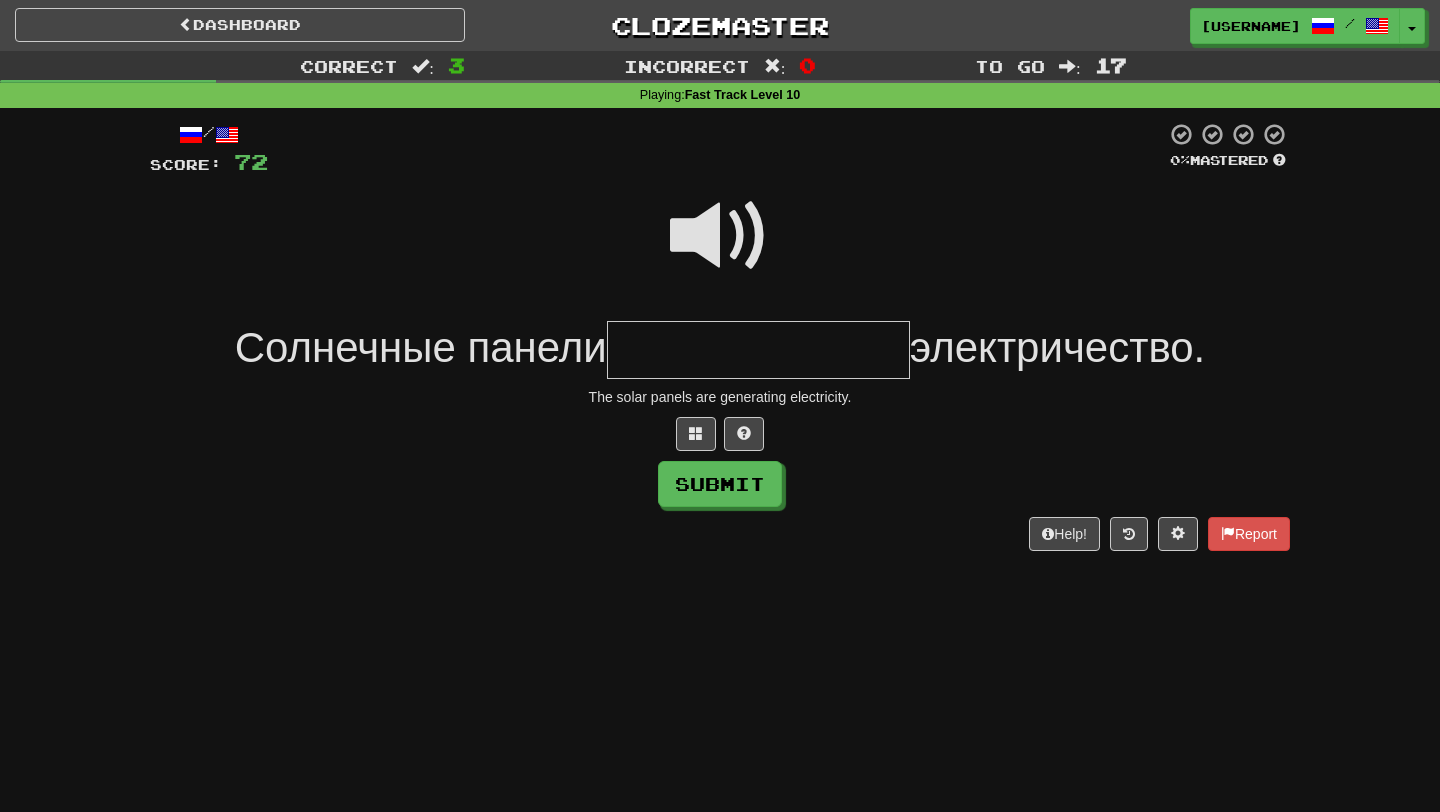 type on "*" 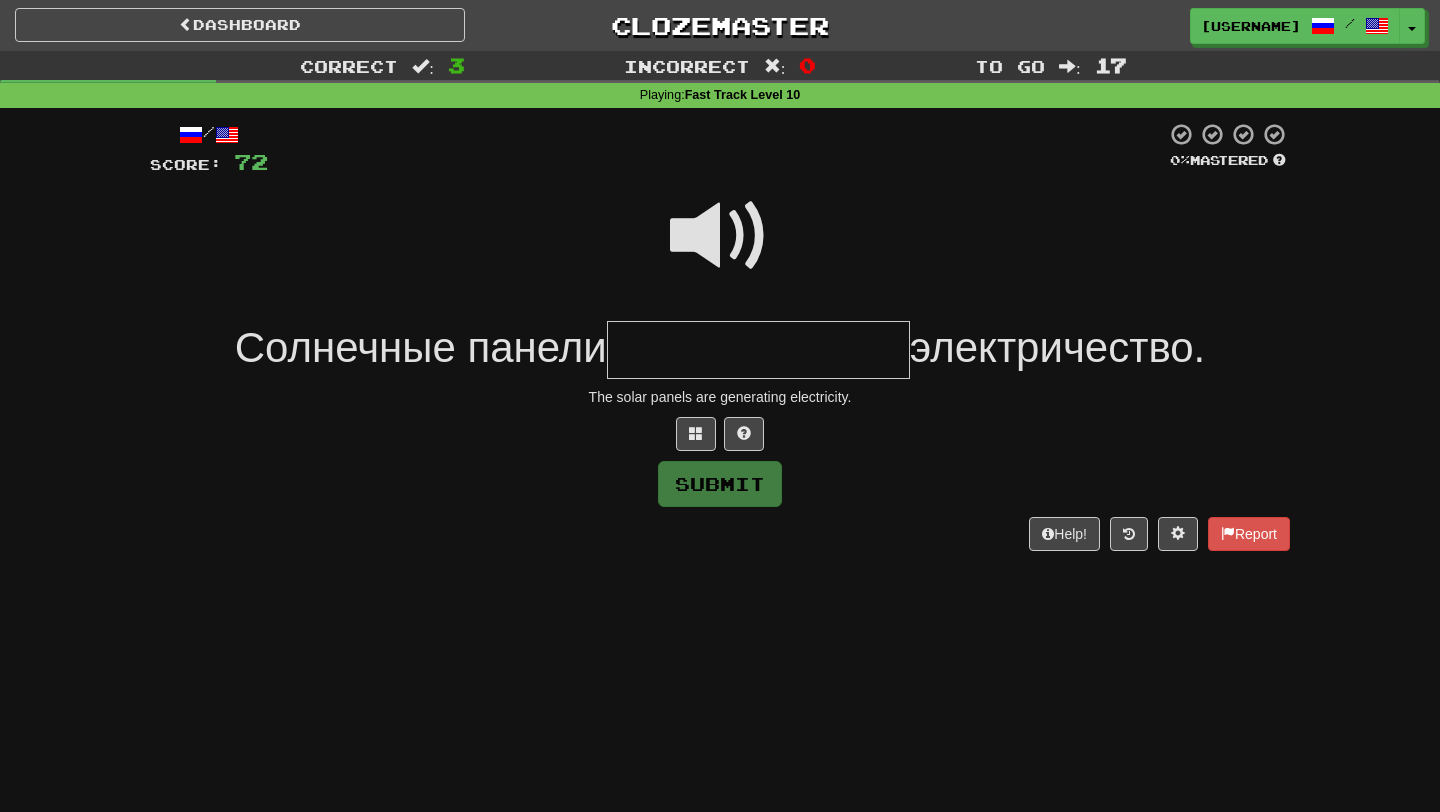 type on "*" 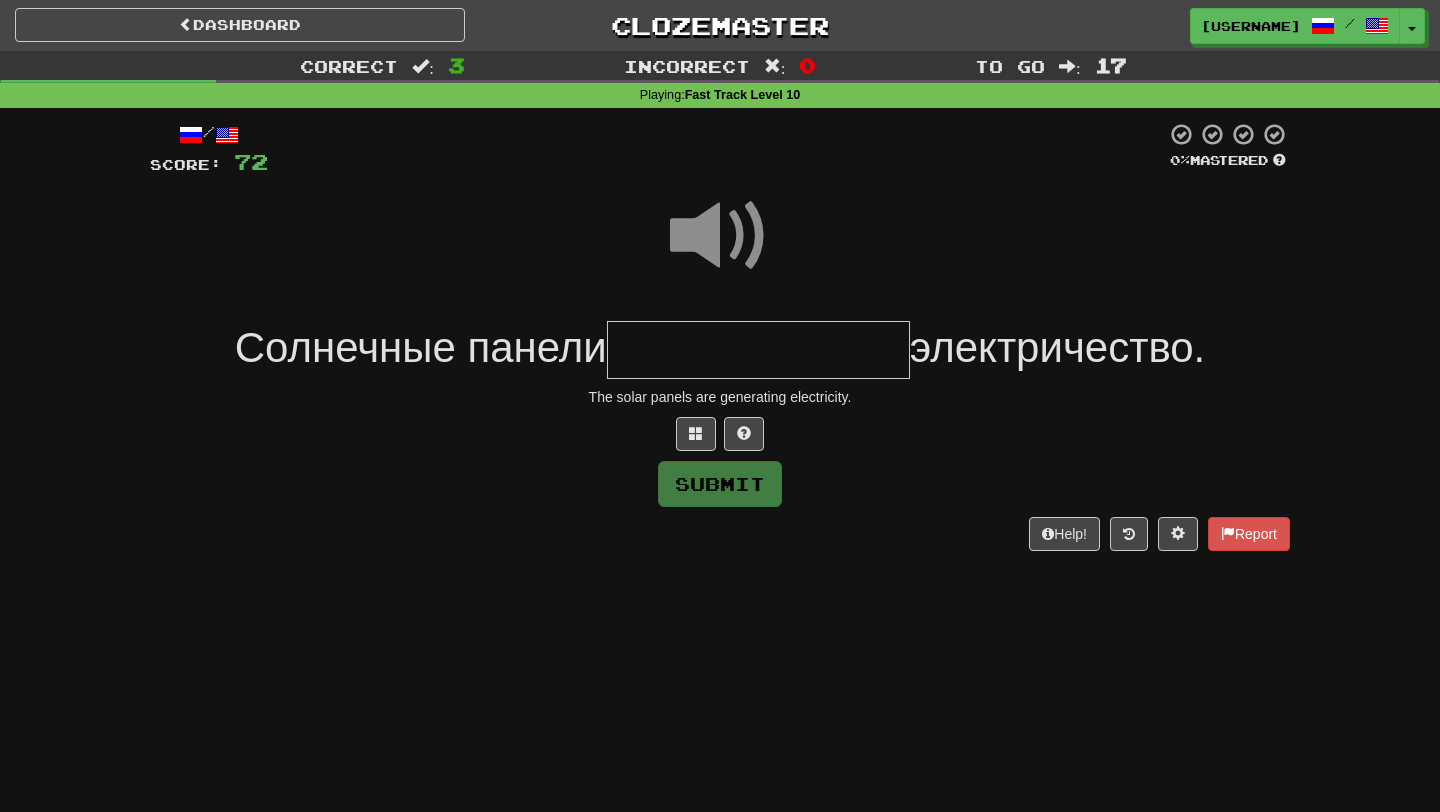 click at bounding box center [758, 350] 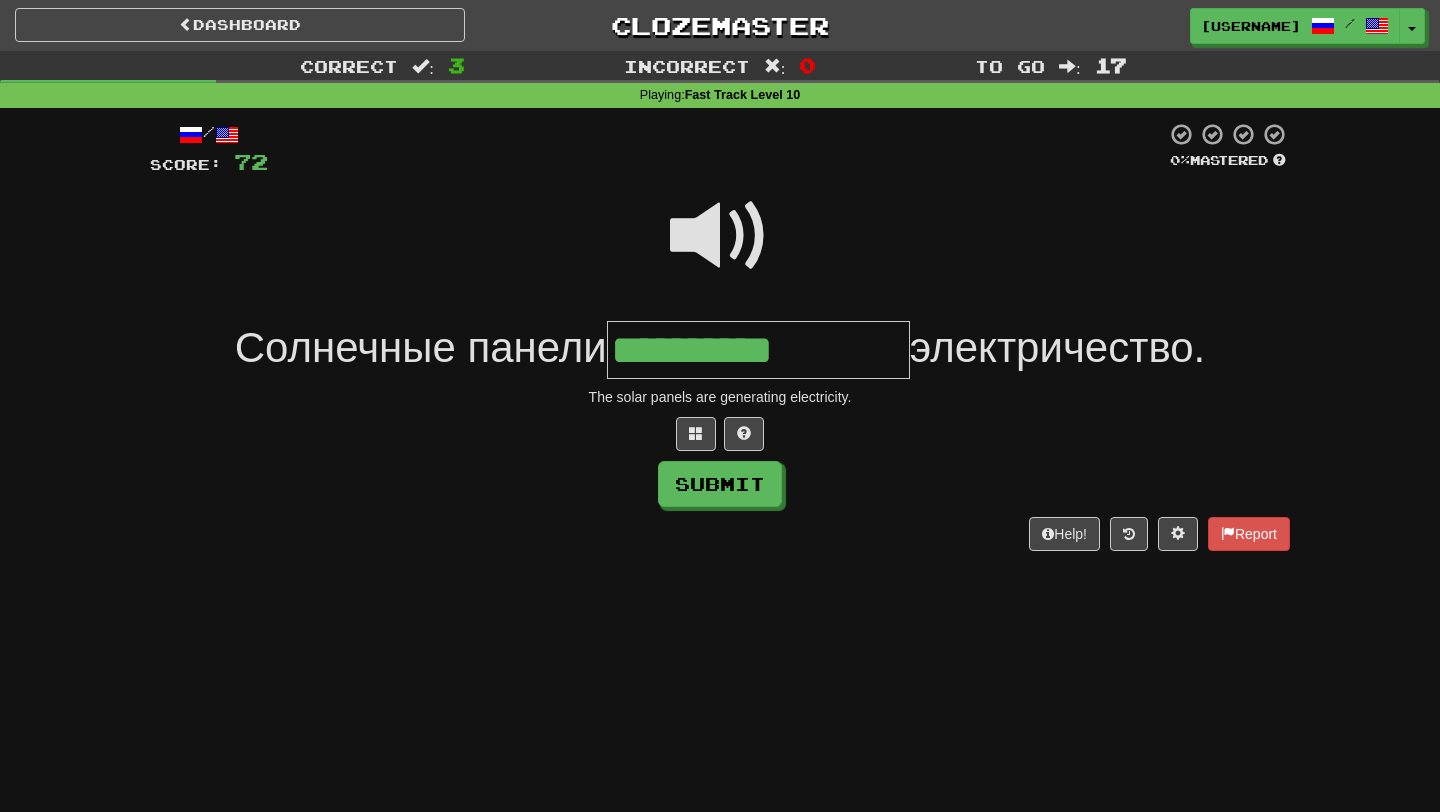 click at bounding box center [720, 236] 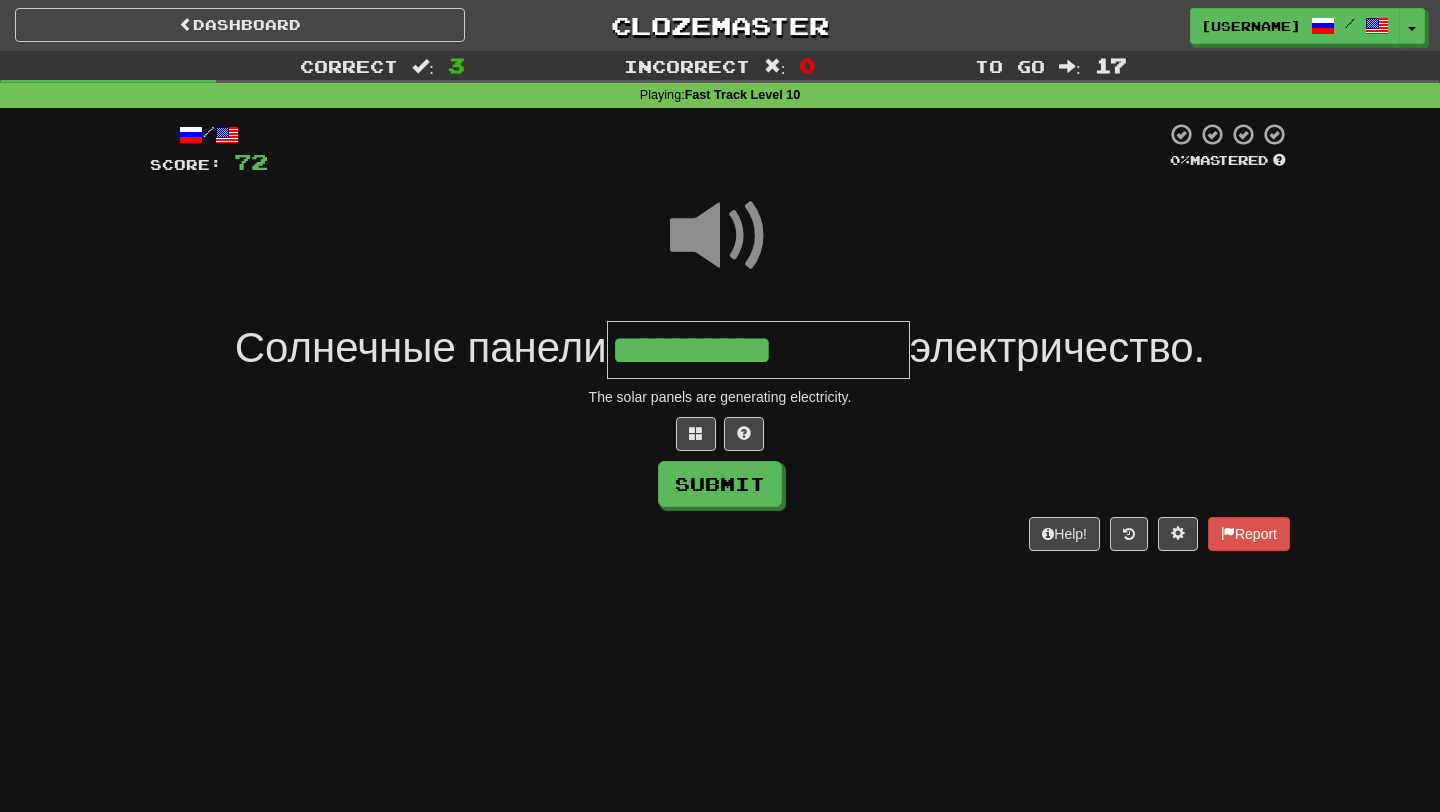 click on "**********" at bounding box center (758, 350) 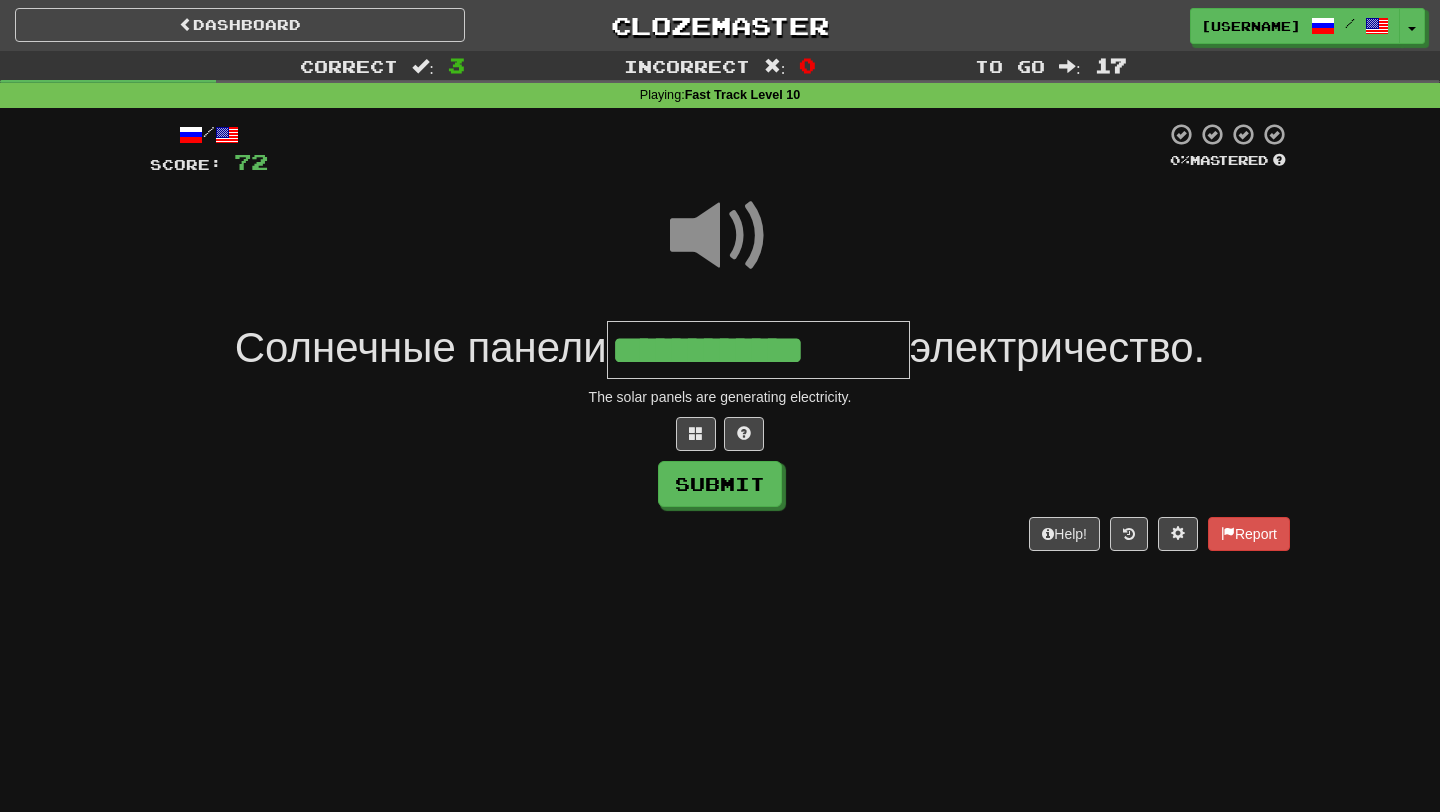 type on "**********" 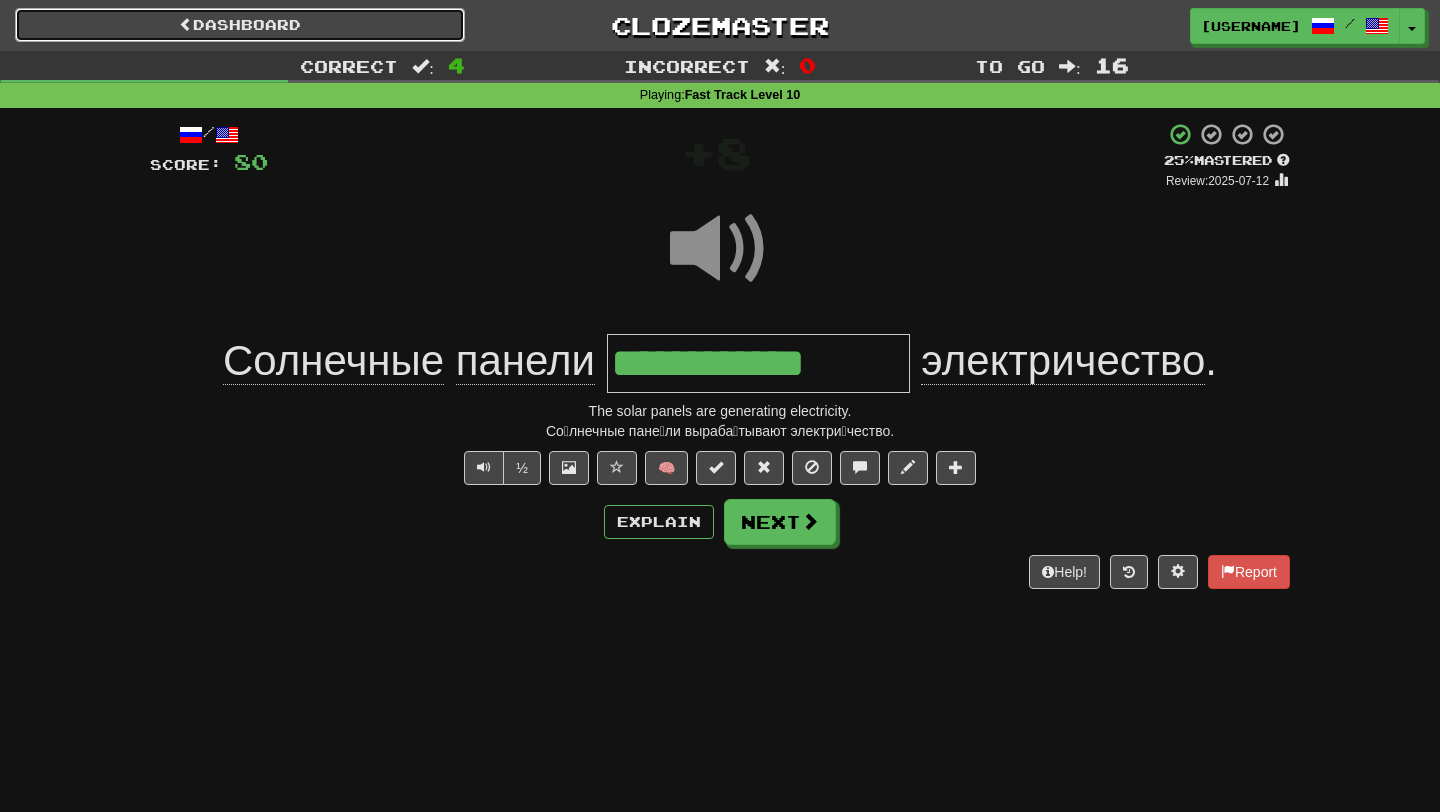 click on "Dashboard" at bounding box center [240, 25] 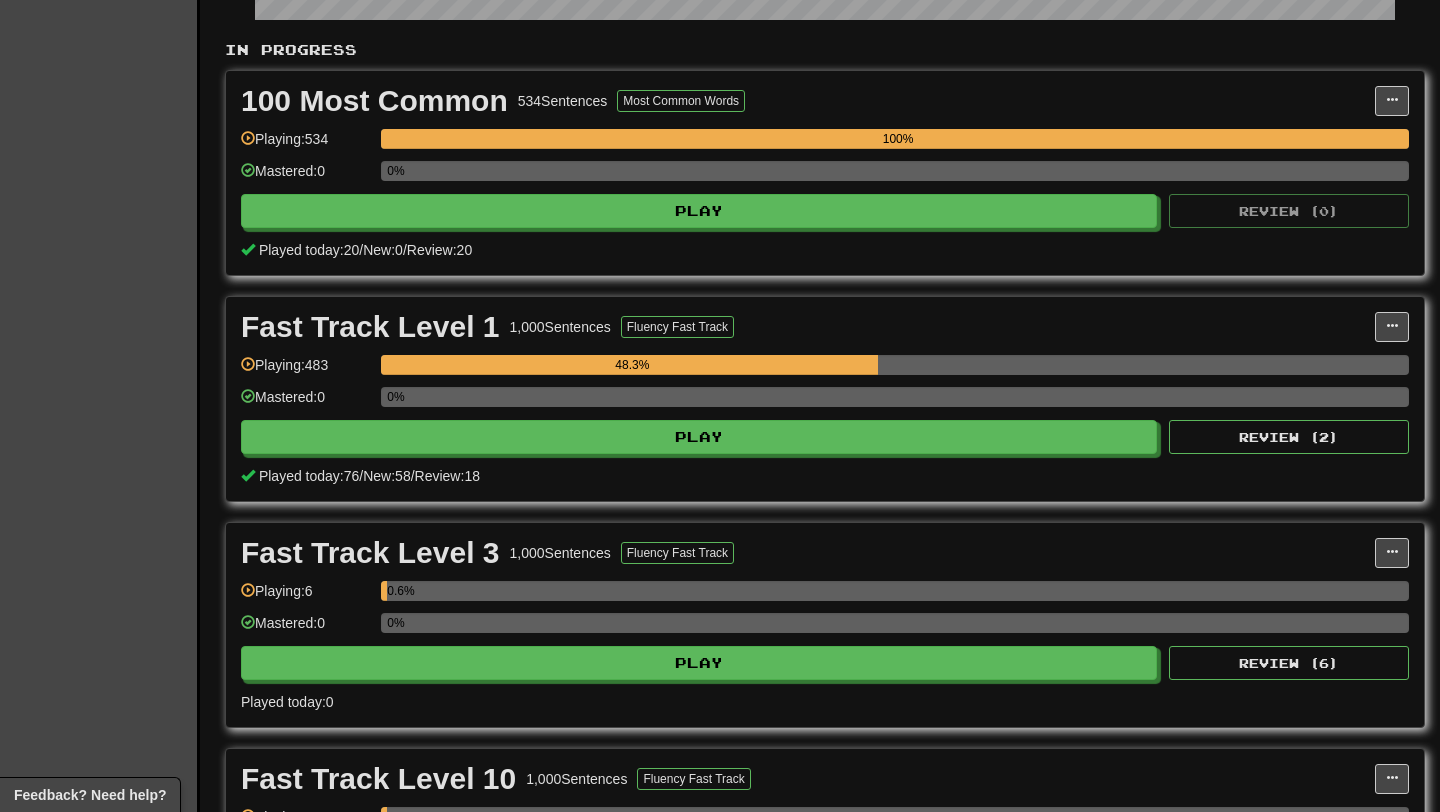 scroll, scrollTop: 446, scrollLeft: 0, axis: vertical 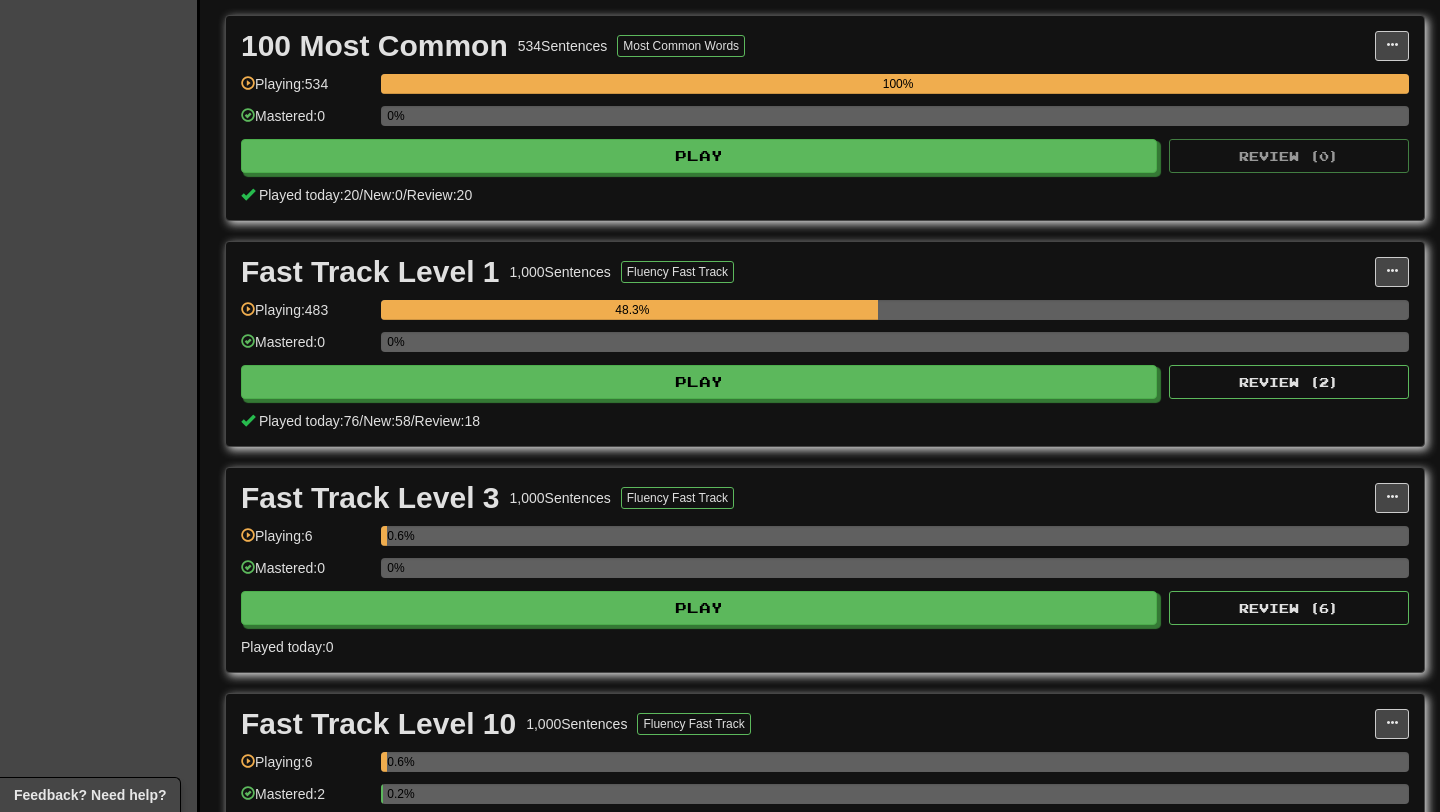 click on "Fast Track Level 1 1,000  Sentences Fluency Fast Track Manage Sentences Unpin from Dashboard  Playing:  483 48.3%  Mastered:  0 0% Play Review ( 2 )   Played today:  76  /  New:  58  /  Review:  18" at bounding box center (825, 344) 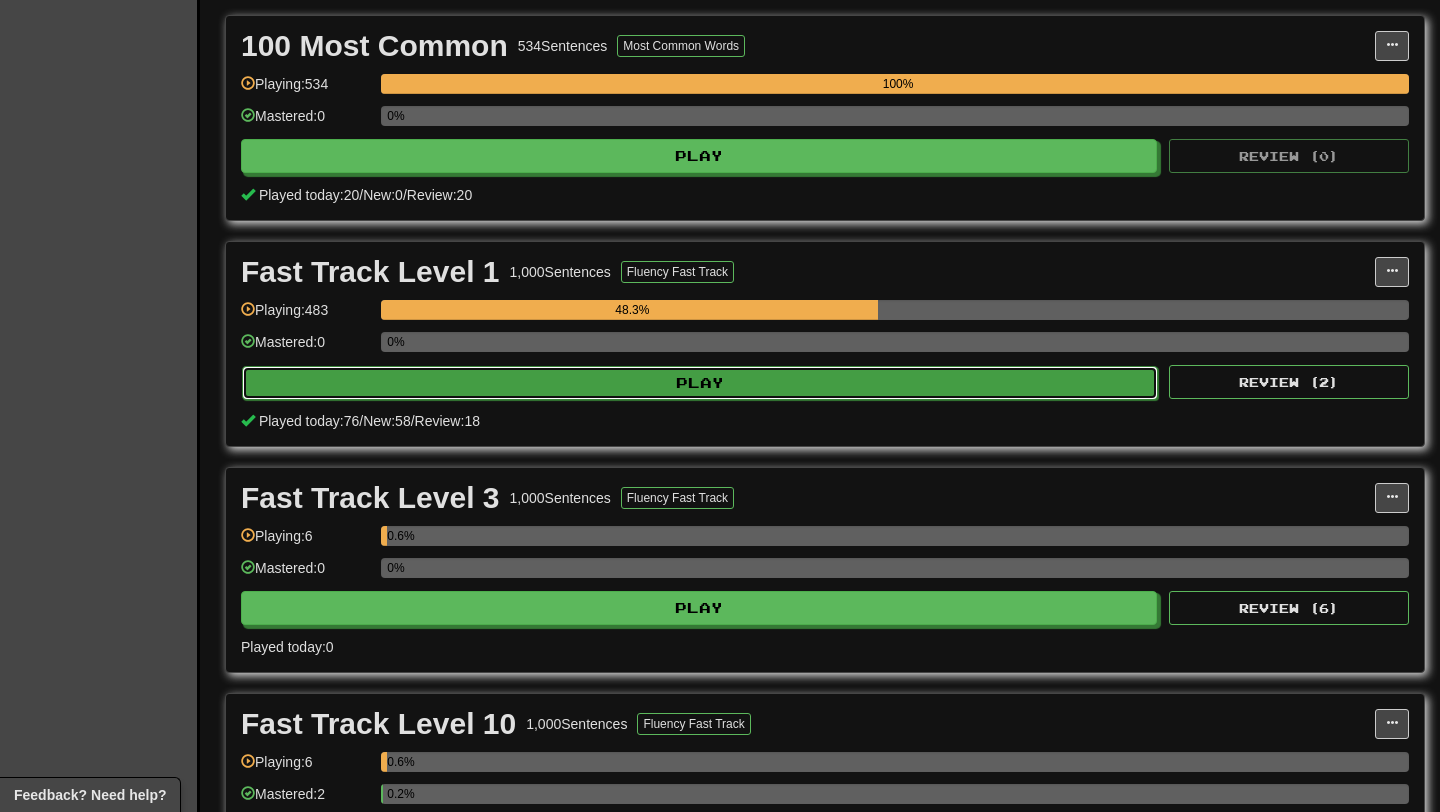 click on "Play" at bounding box center [700, 383] 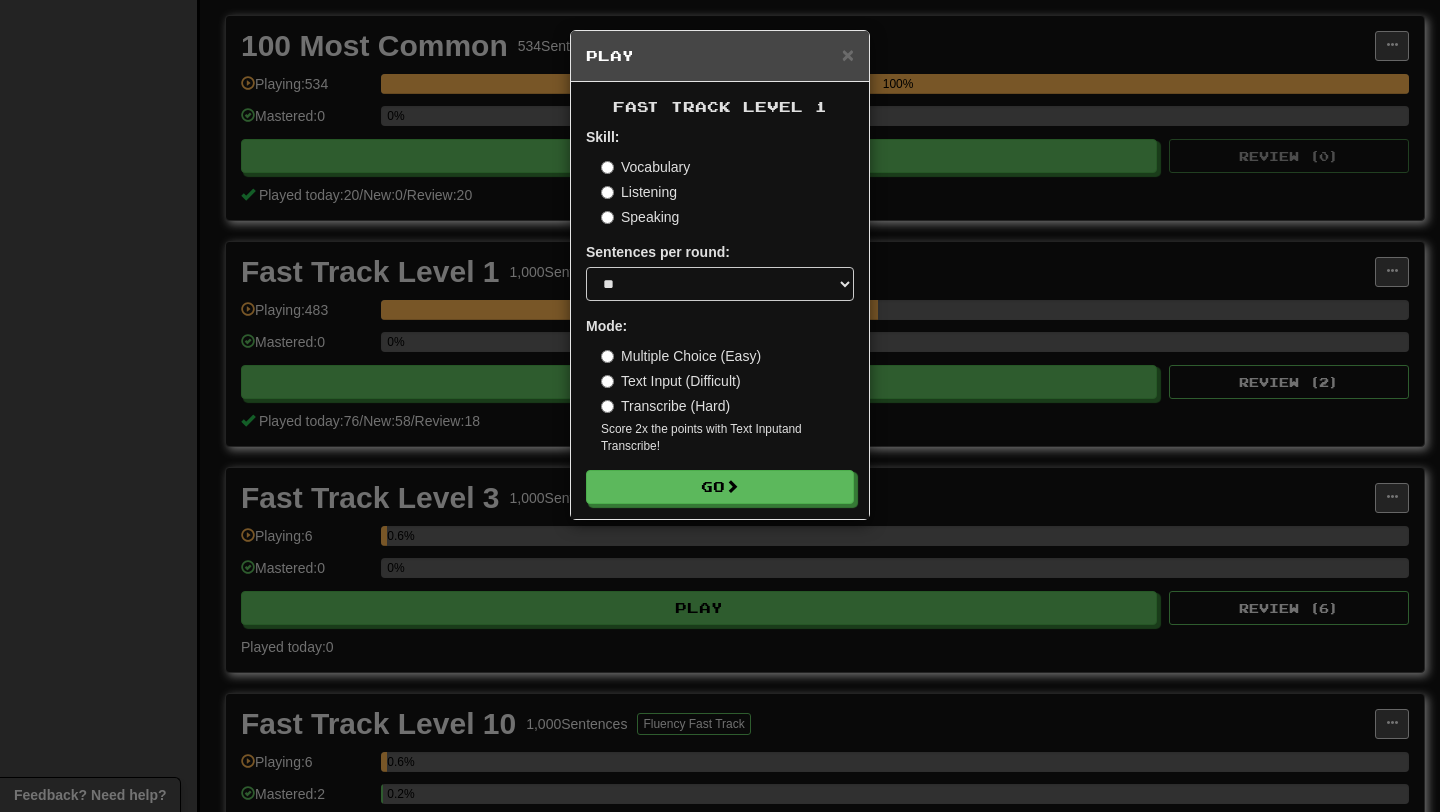 click on "Multiple Choice (Easy)" at bounding box center [681, 356] 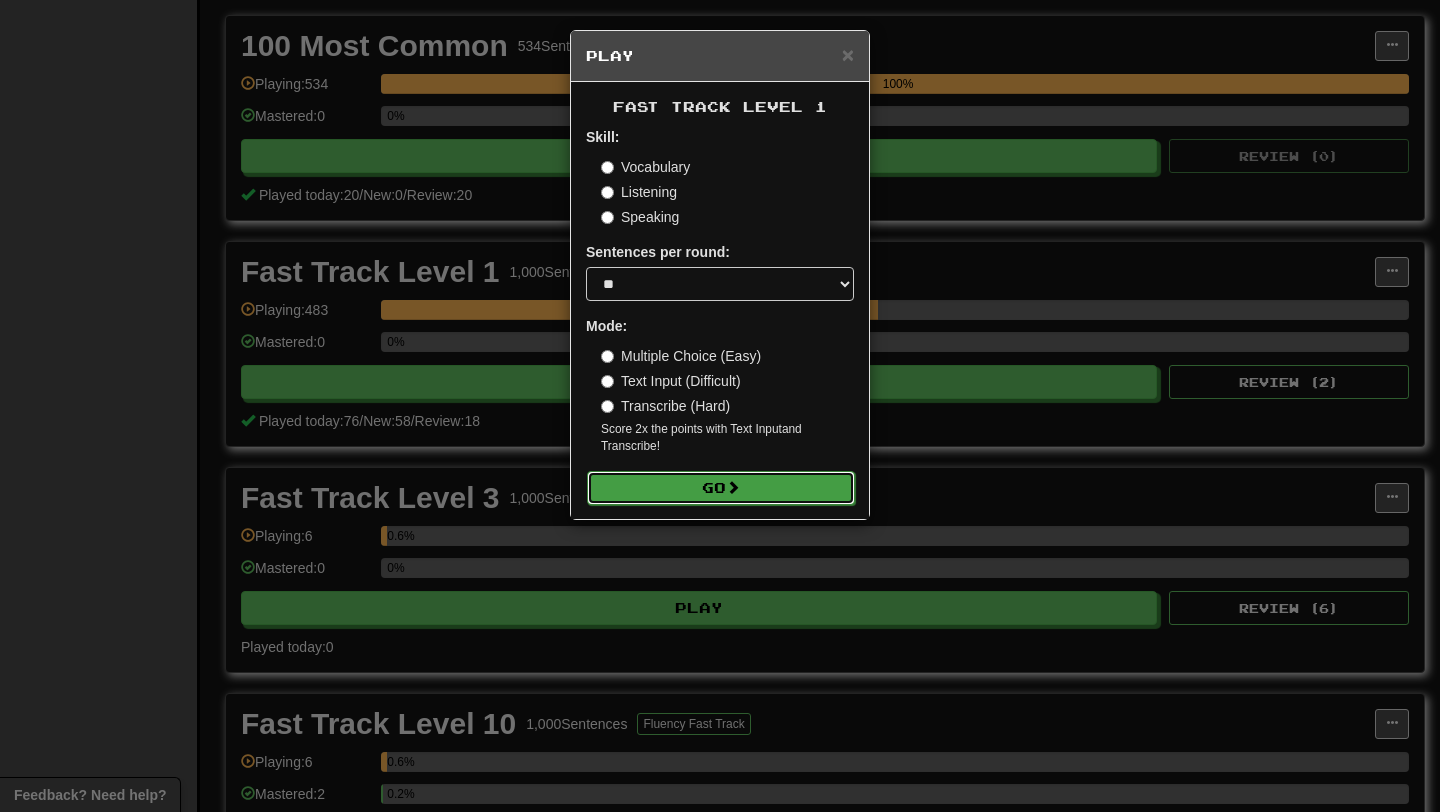 click on "Go" at bounding box center (721, 488) 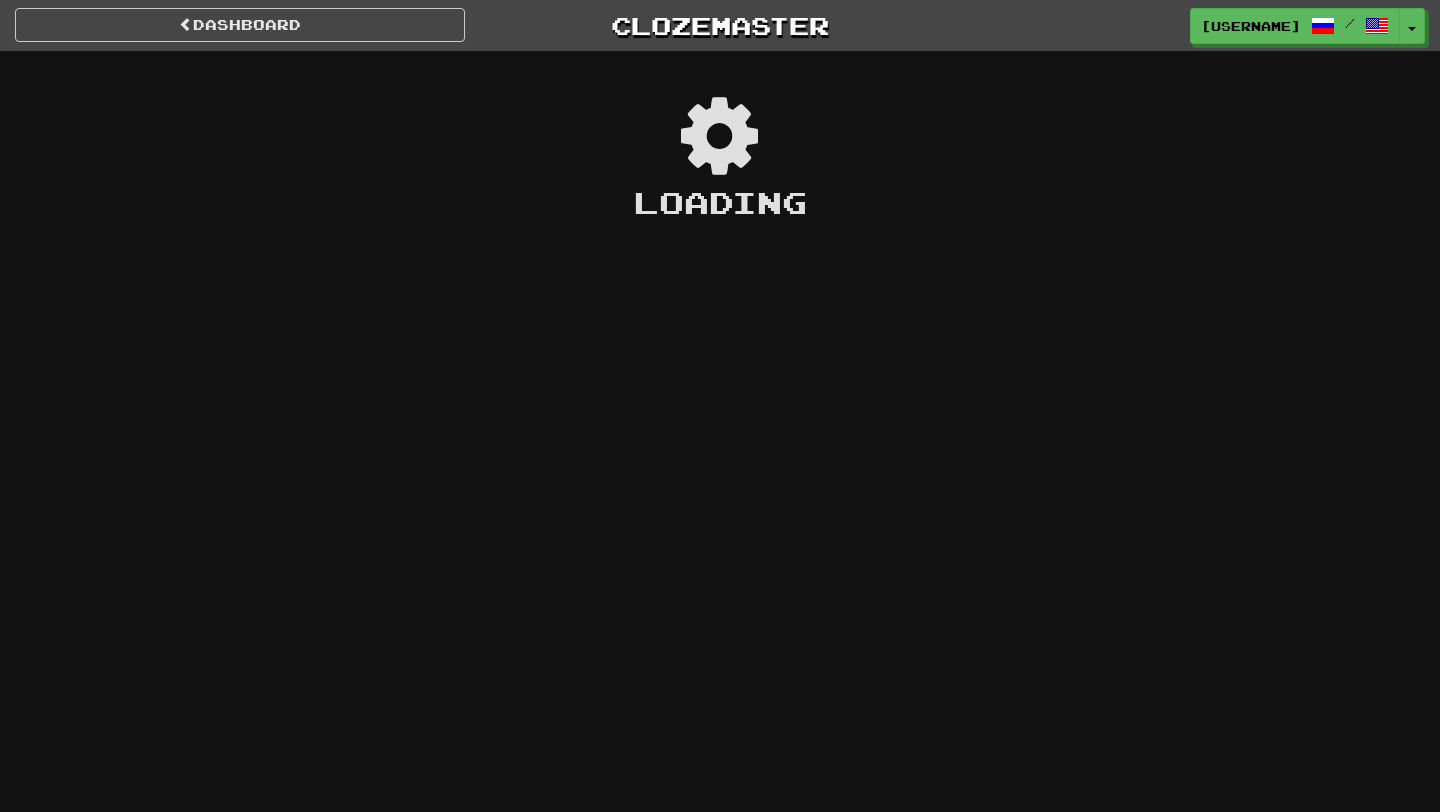 scroll, scrollTop: 0, scrollLeft: 0, axis: both 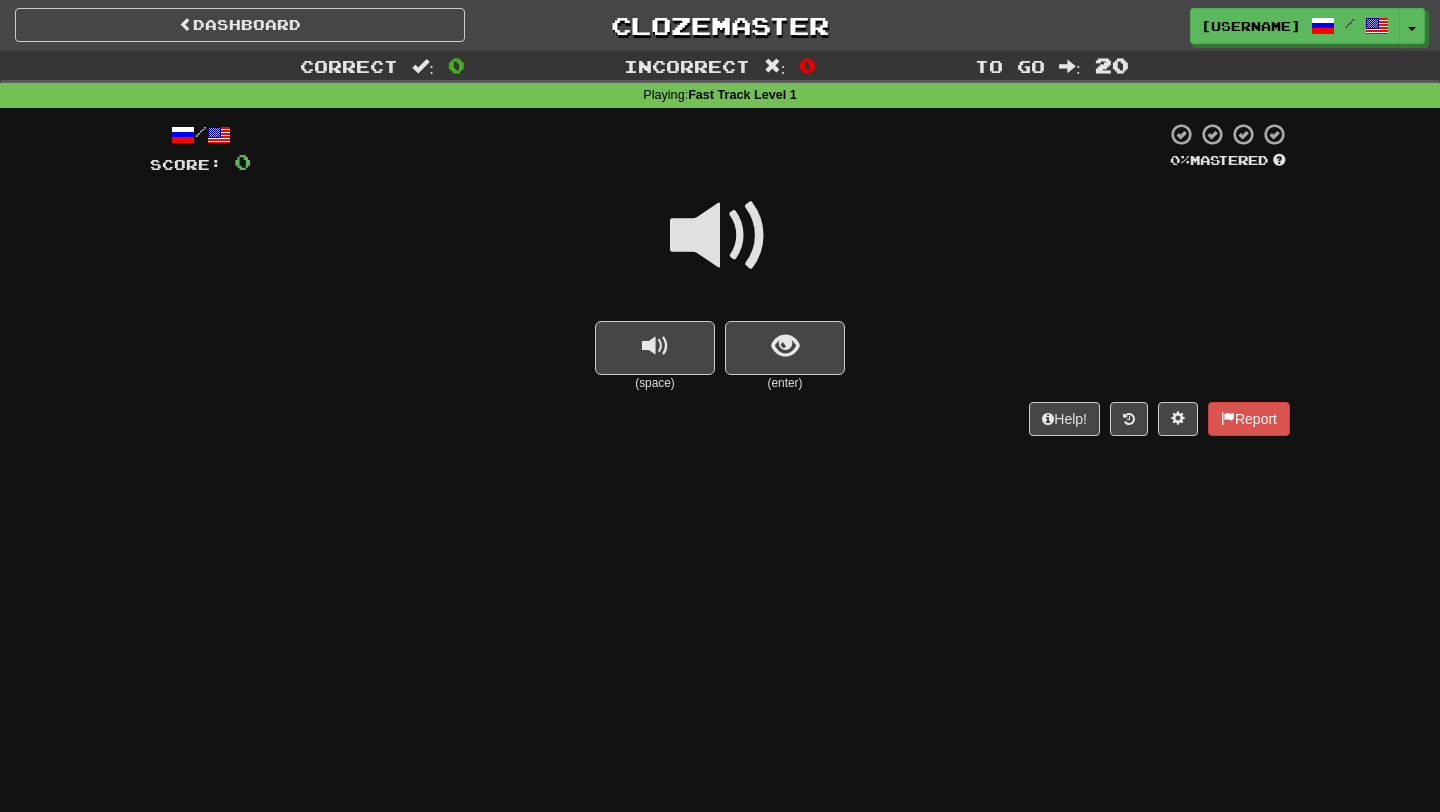 click on "(enter)" at bounding box center (785, 383) 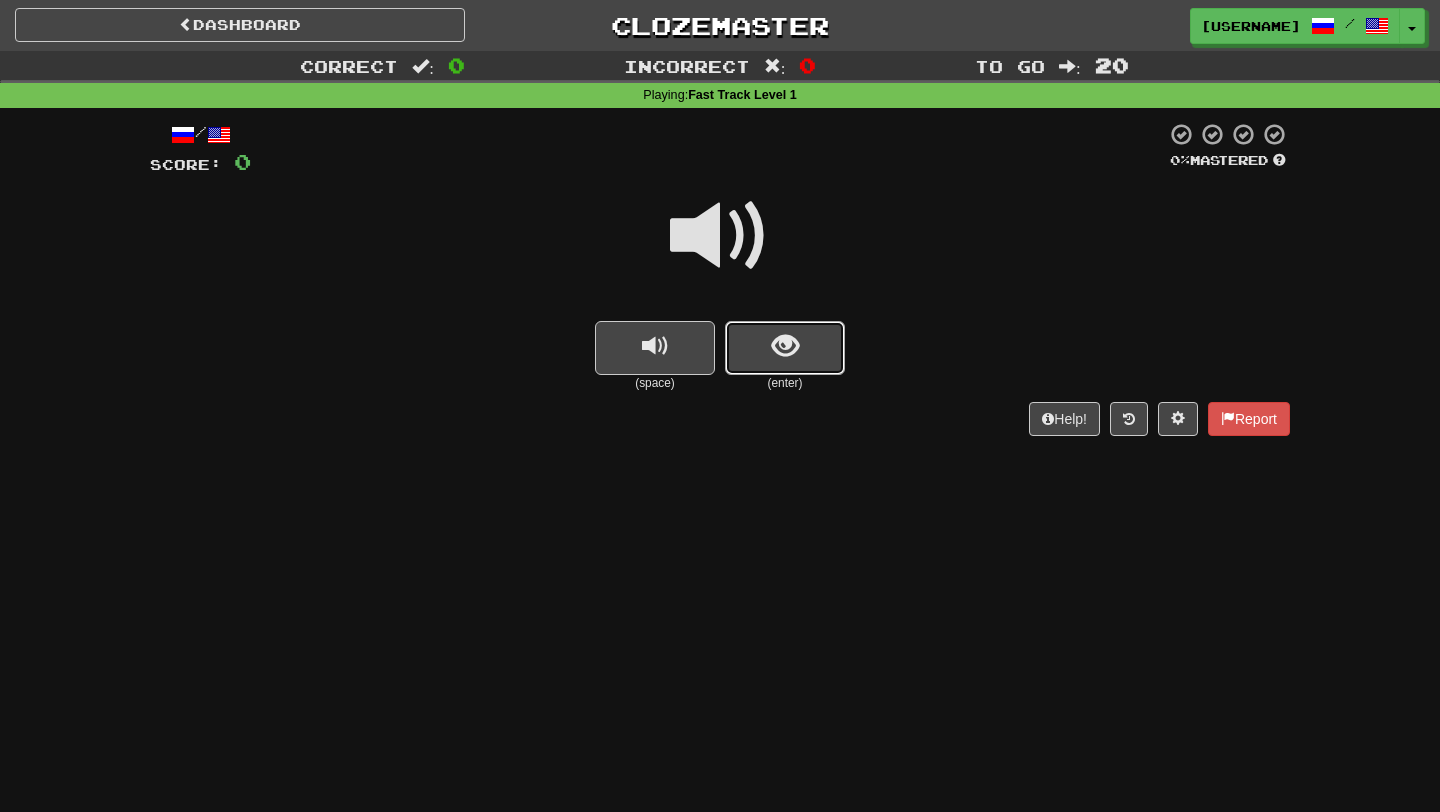 click at bounding box center (785, 348) 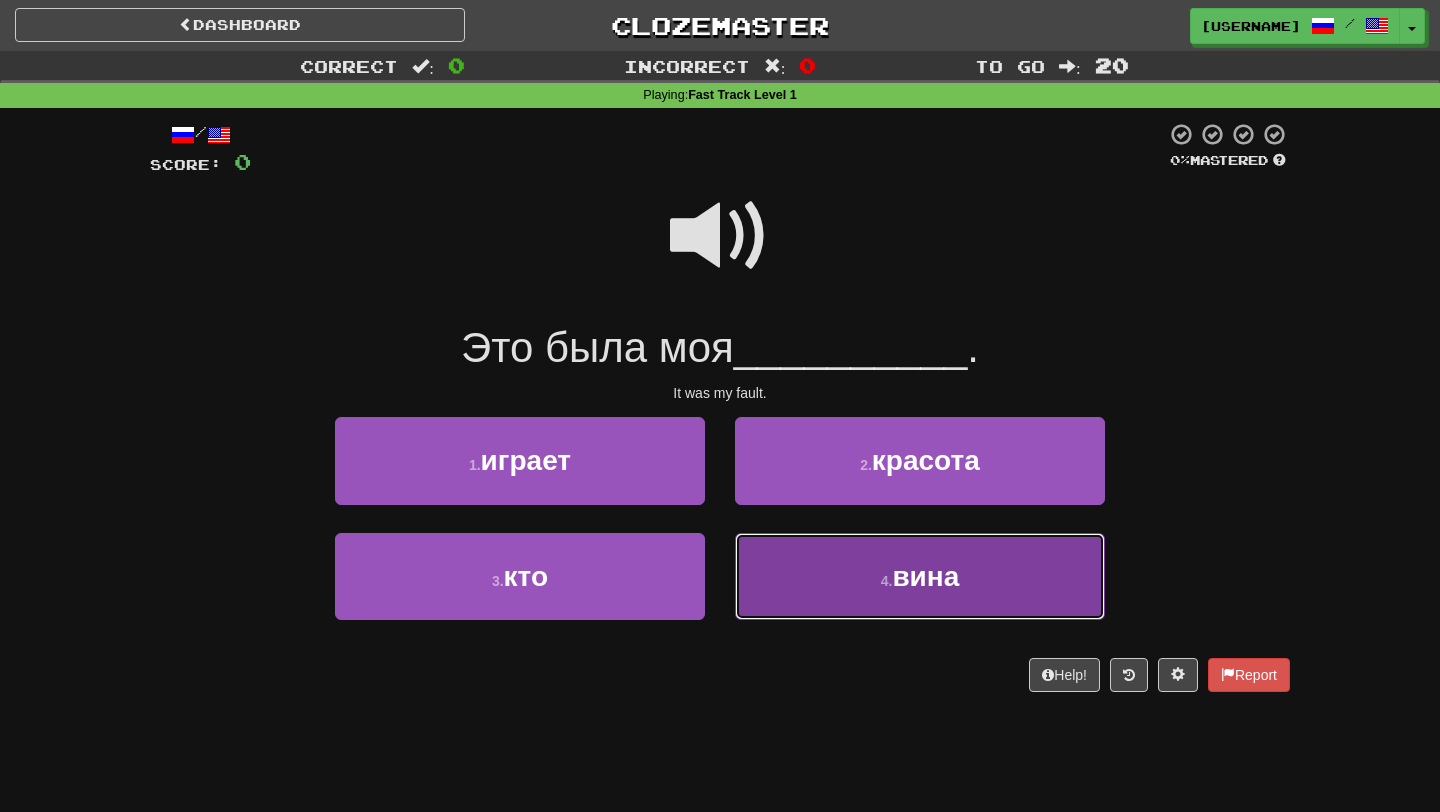 click on "4 .  вина" at bounding box center (920, 576) 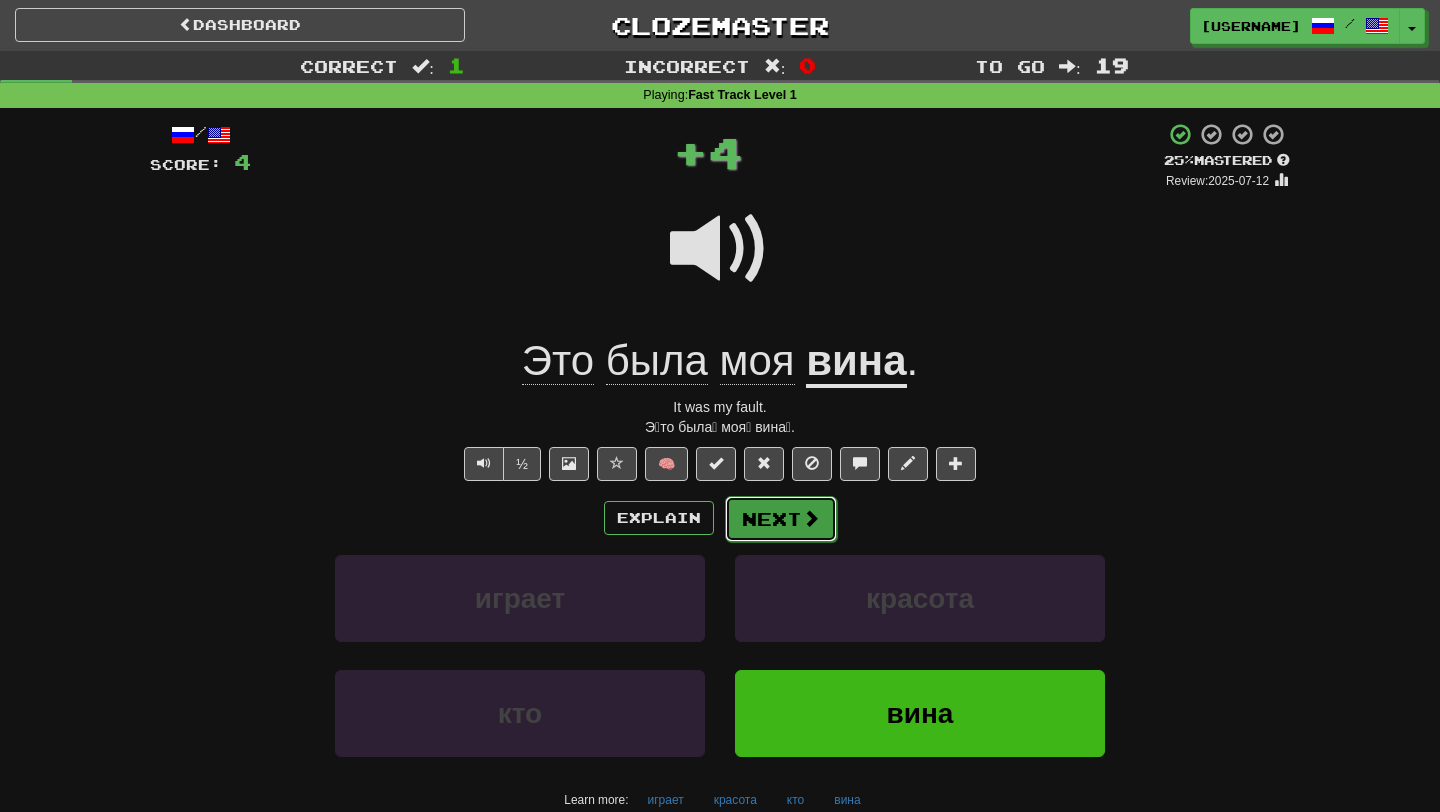 click on "Next" at bounding box center [781, 519] 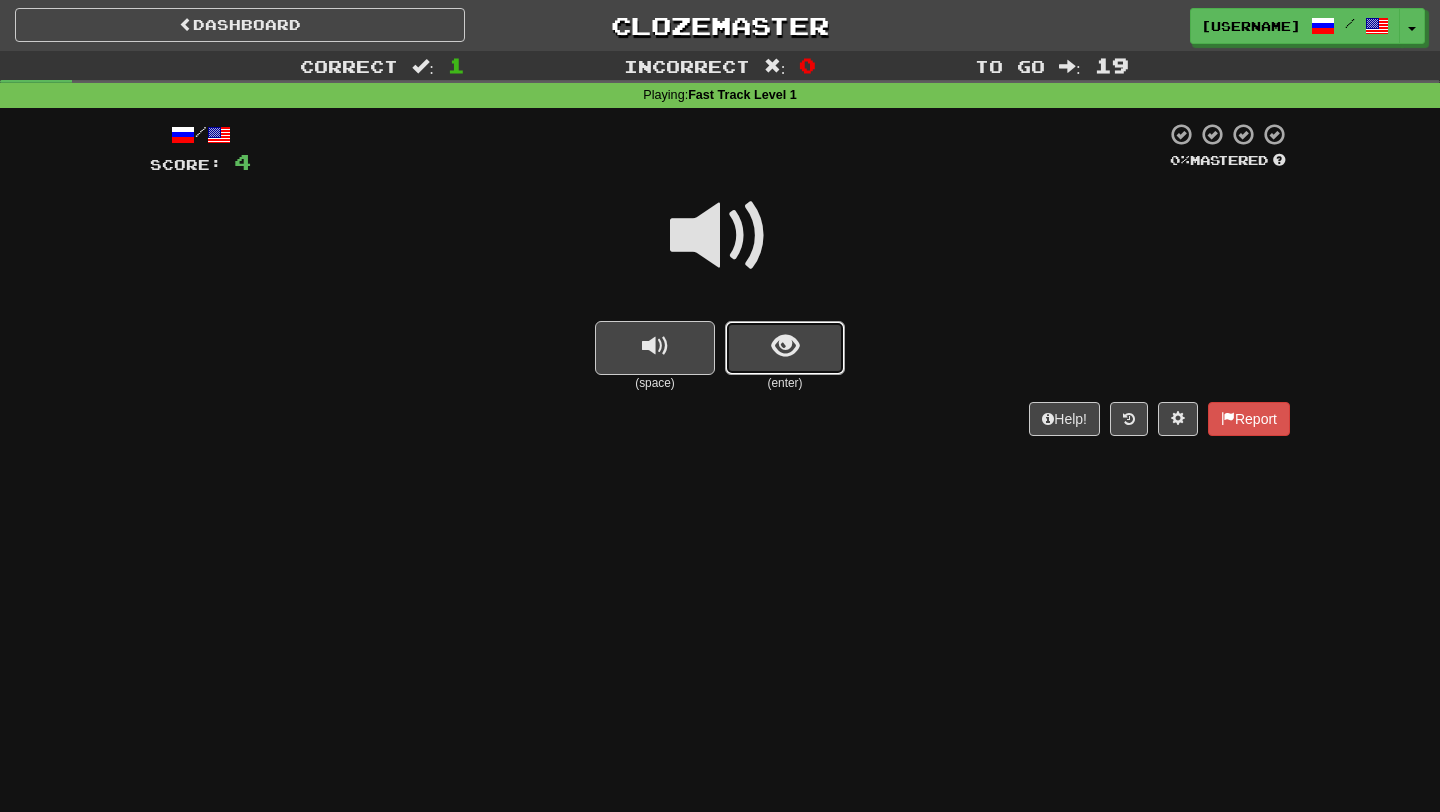 click at bounding box center [785, 346] 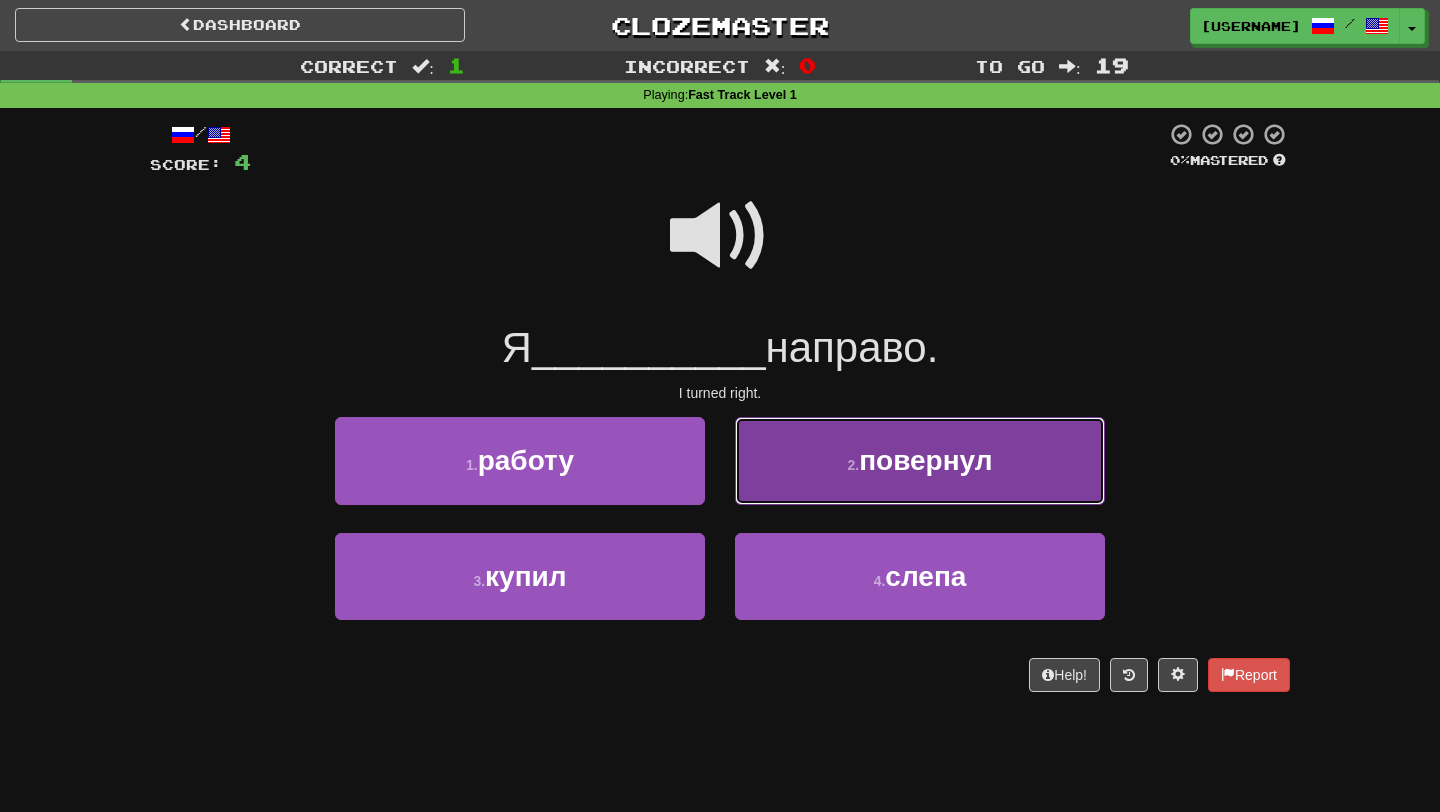 click on "2 .  повернул" at bounding box center (920, 460) 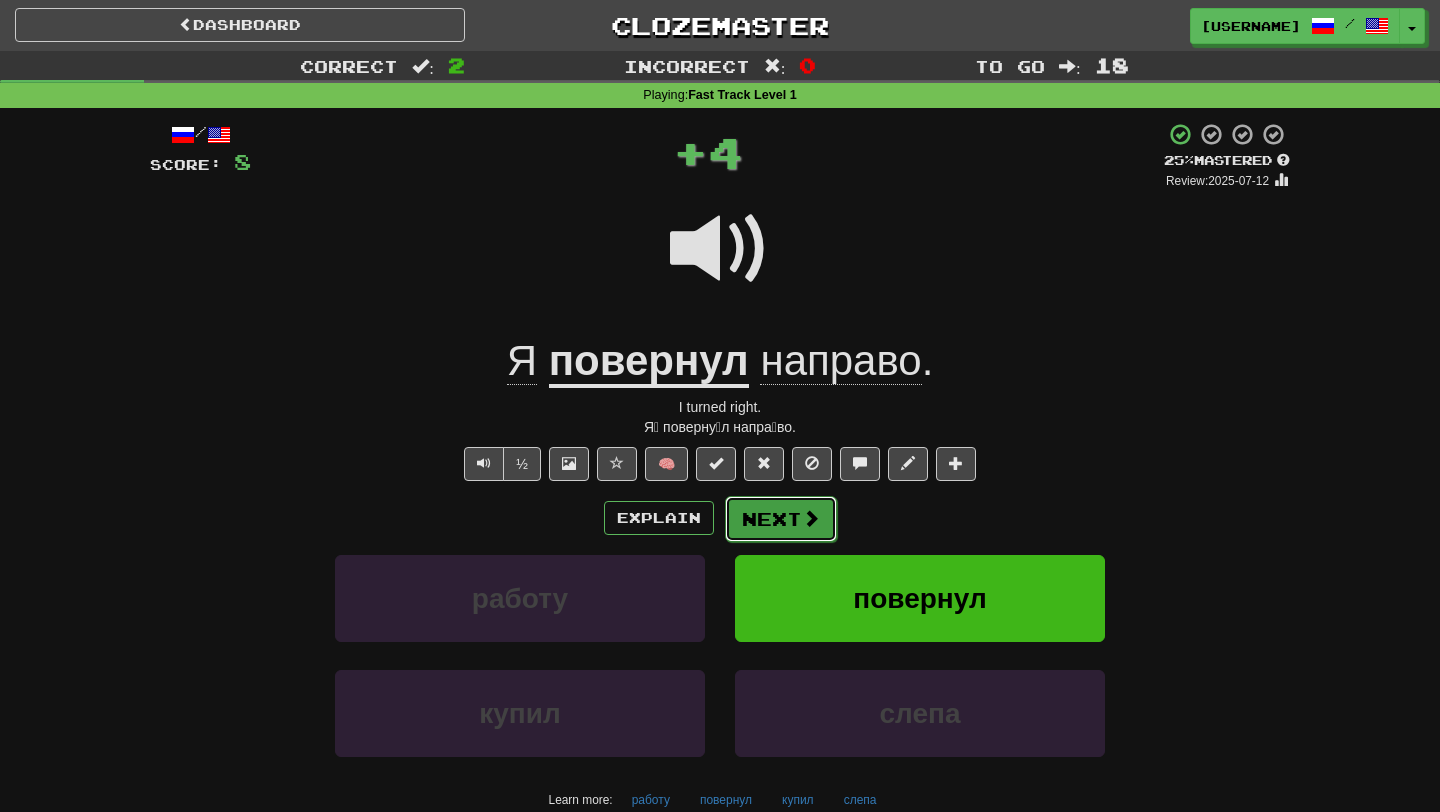 click at bounding box center [811, 518] 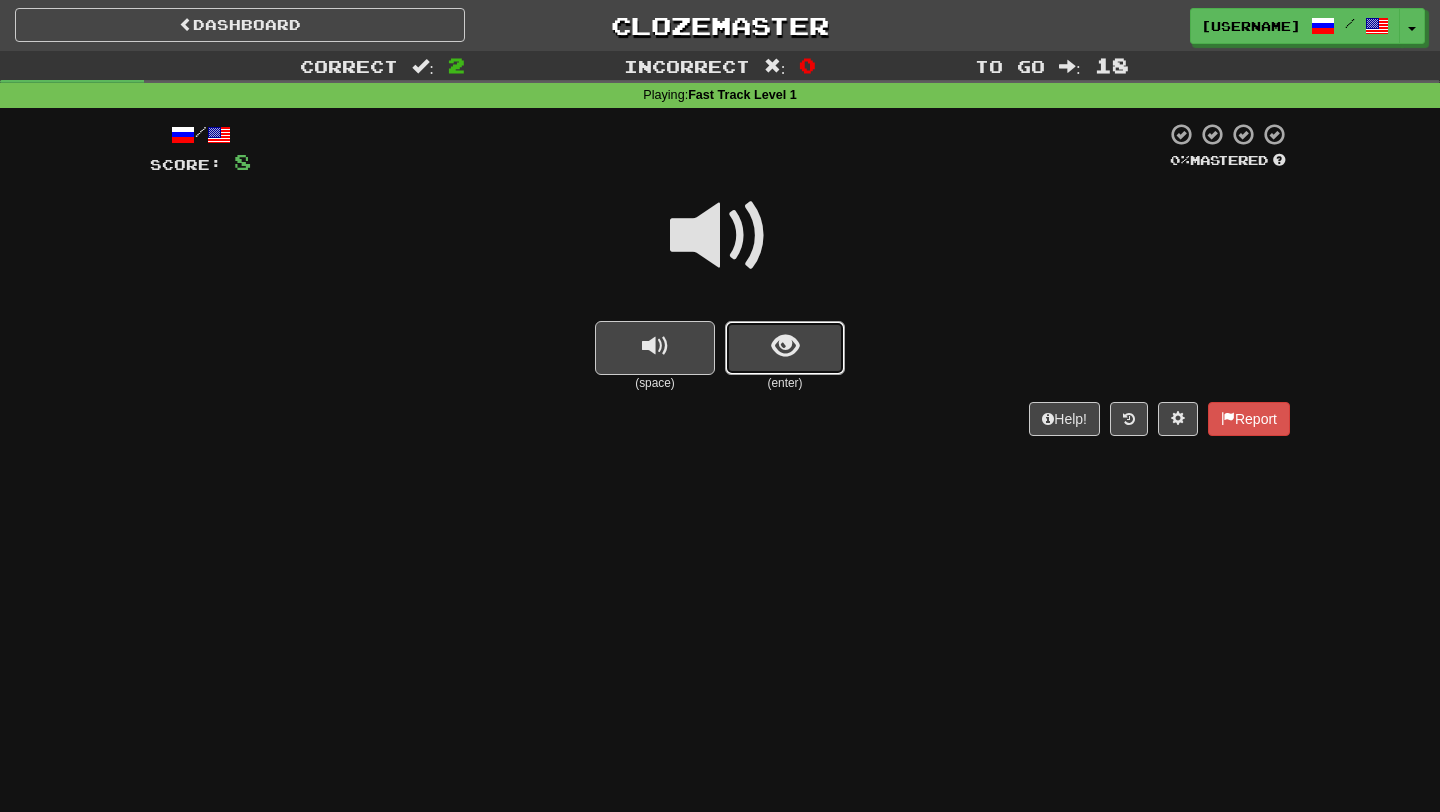 click at bounding box center [785, 348] 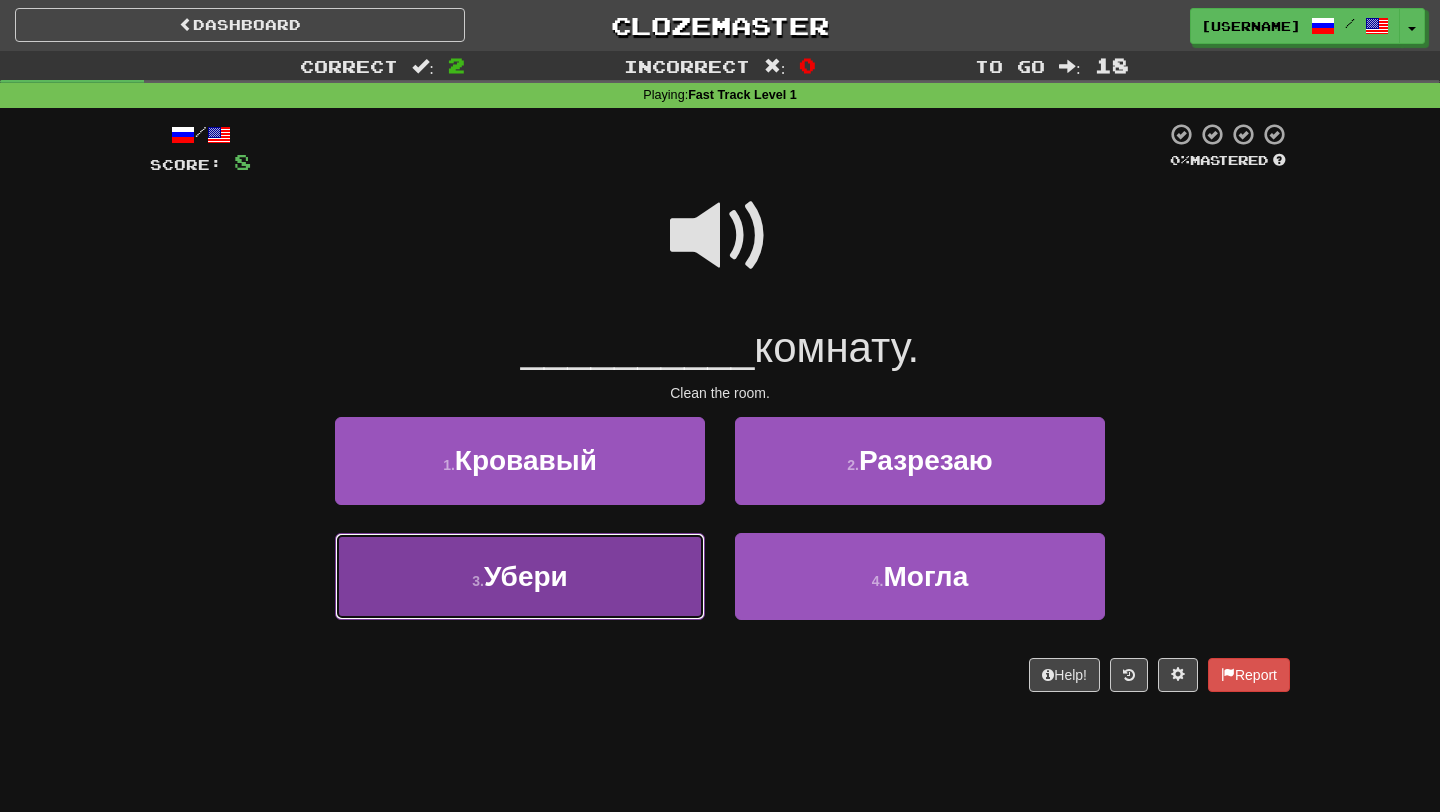 click on "3 .  Убери" at bounding box center (520, 576) 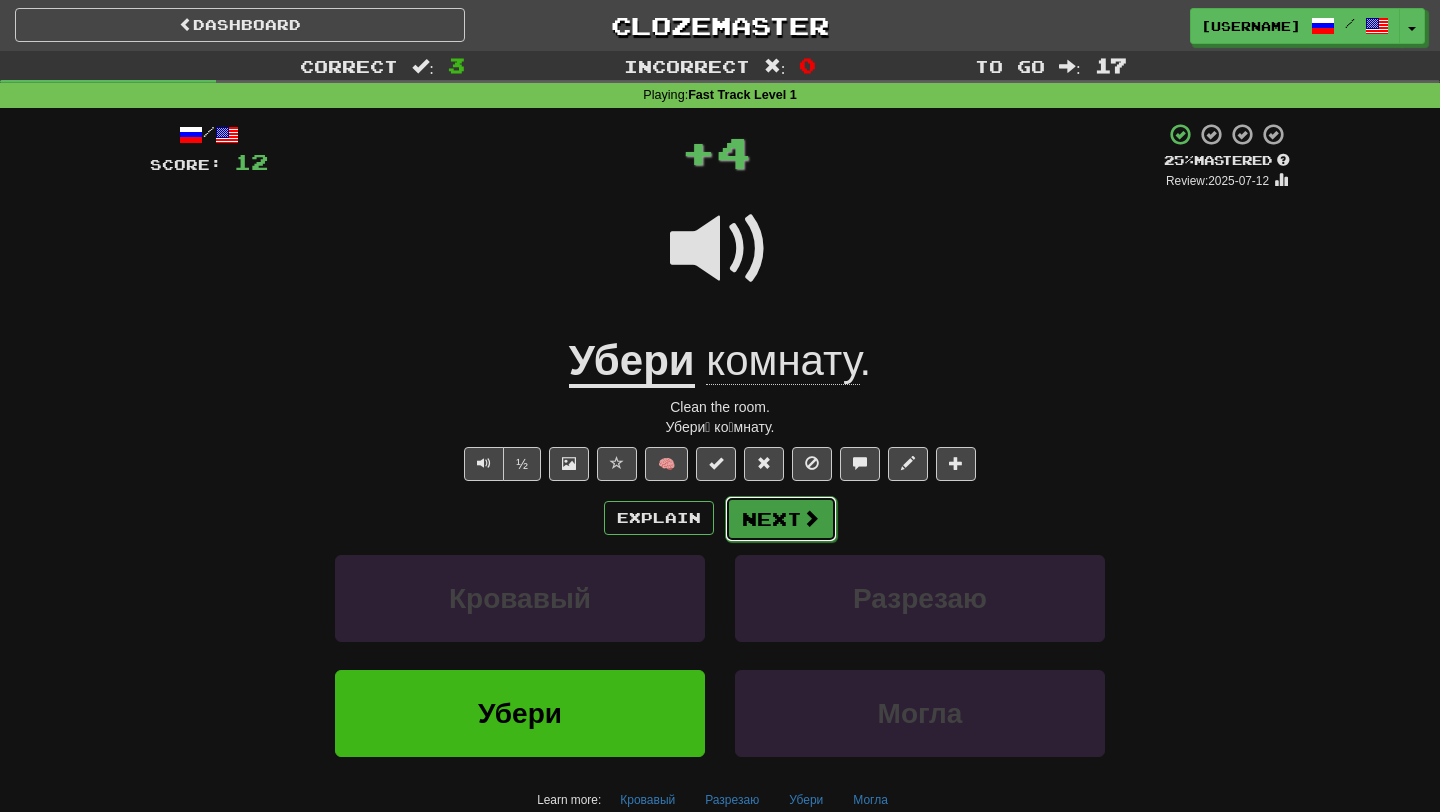 click on "Next" at bounding box center (781, 519) 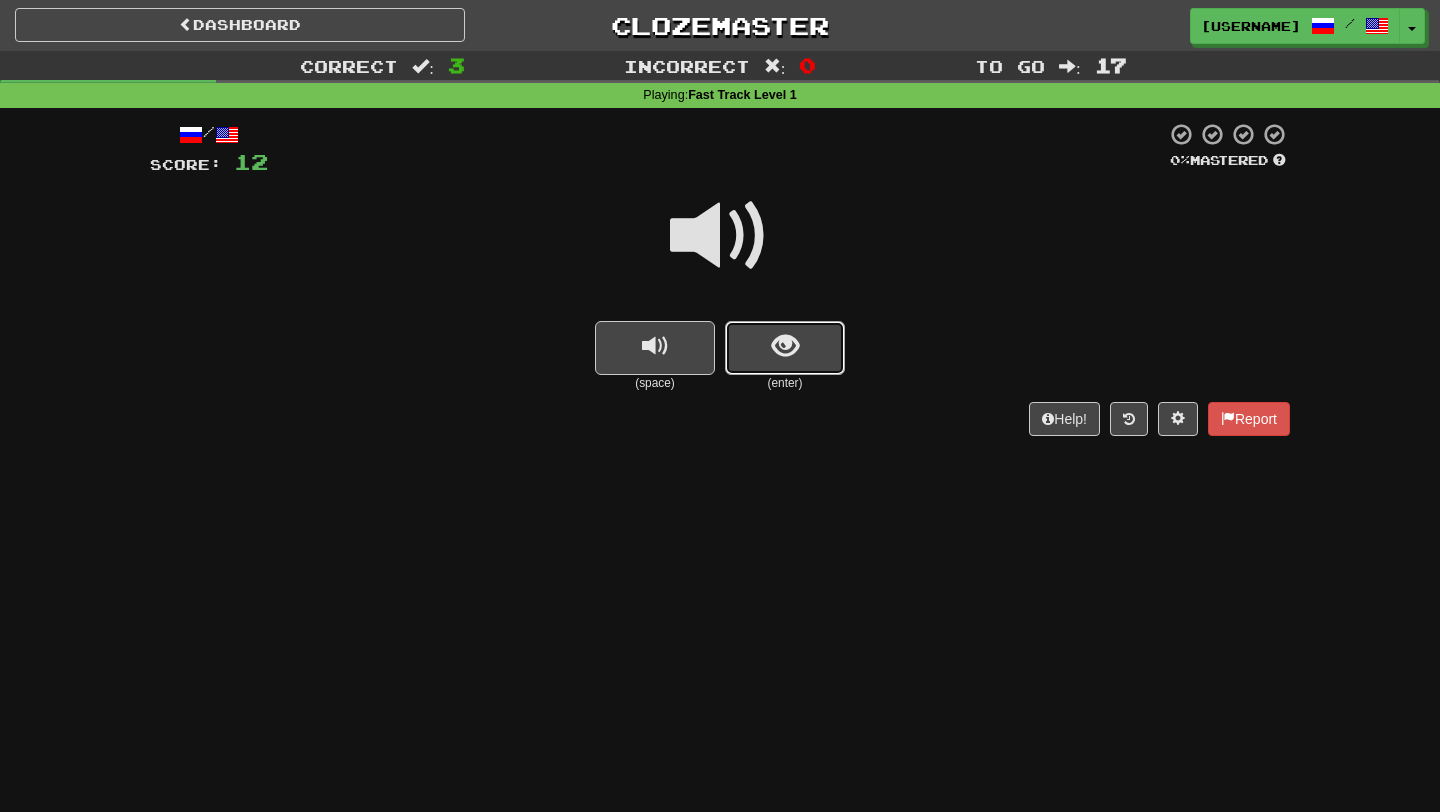 click at bounding box center [785, 348] 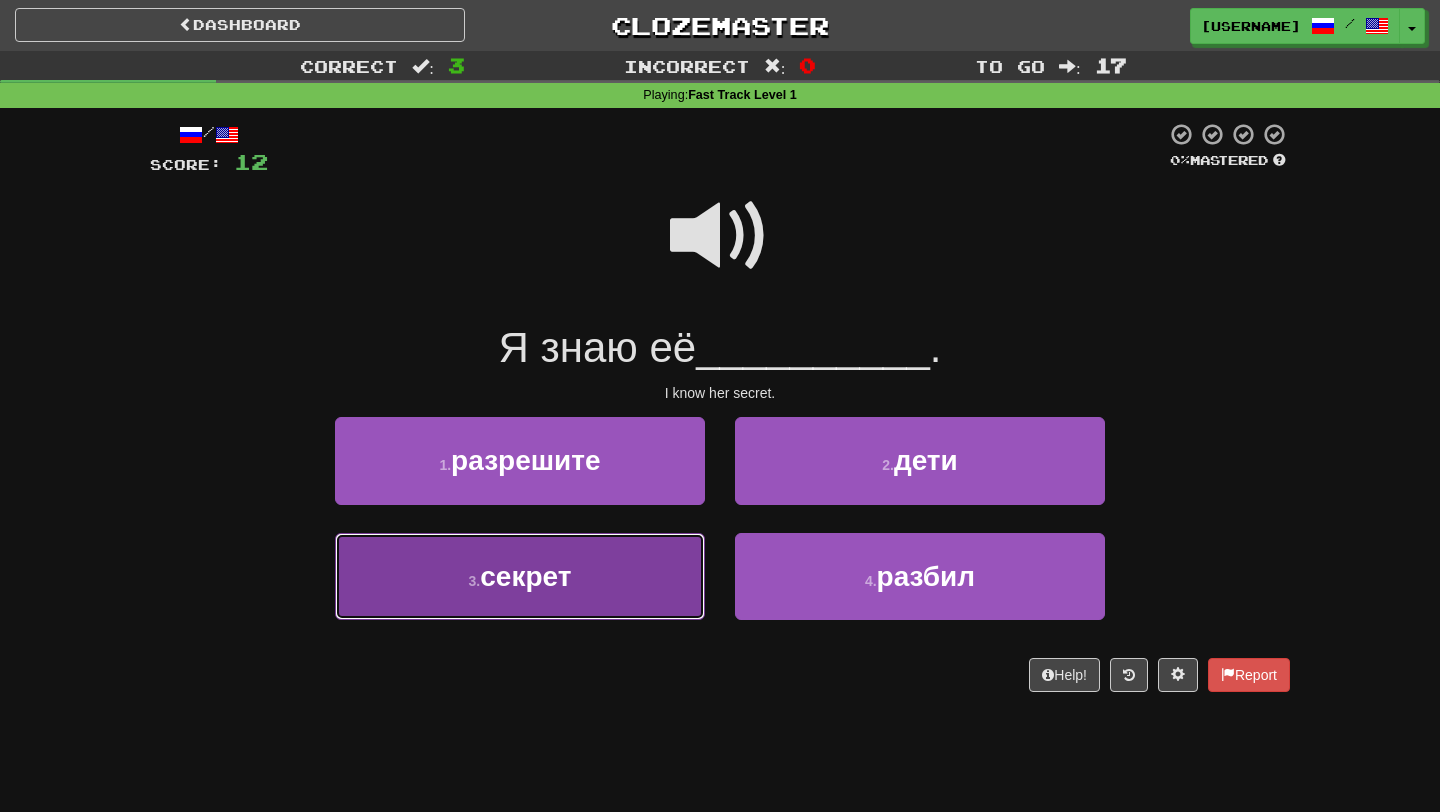 click on "3 .  секрет" at bounding box center [520, 576] 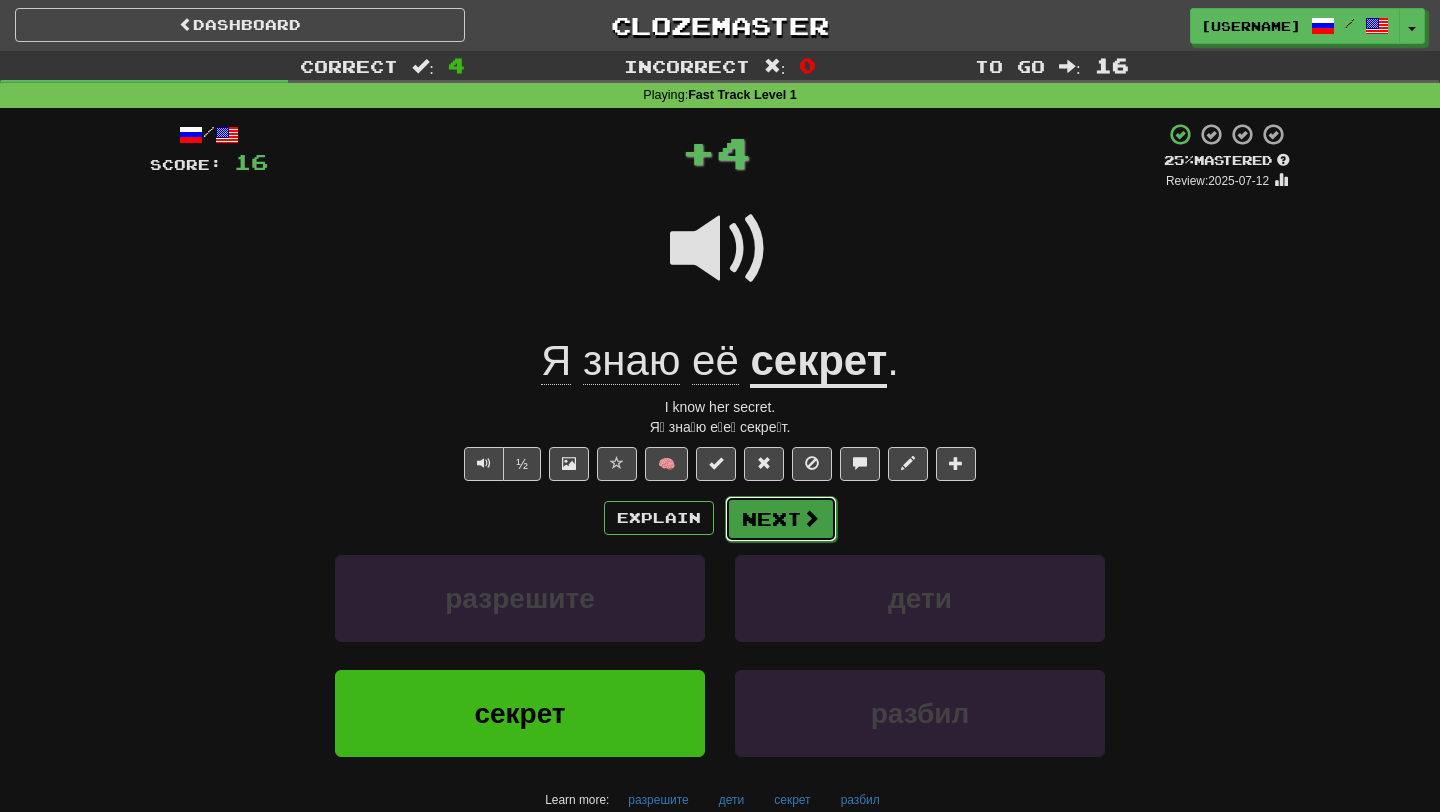 click on "Next" at bounding box center (781, 519) 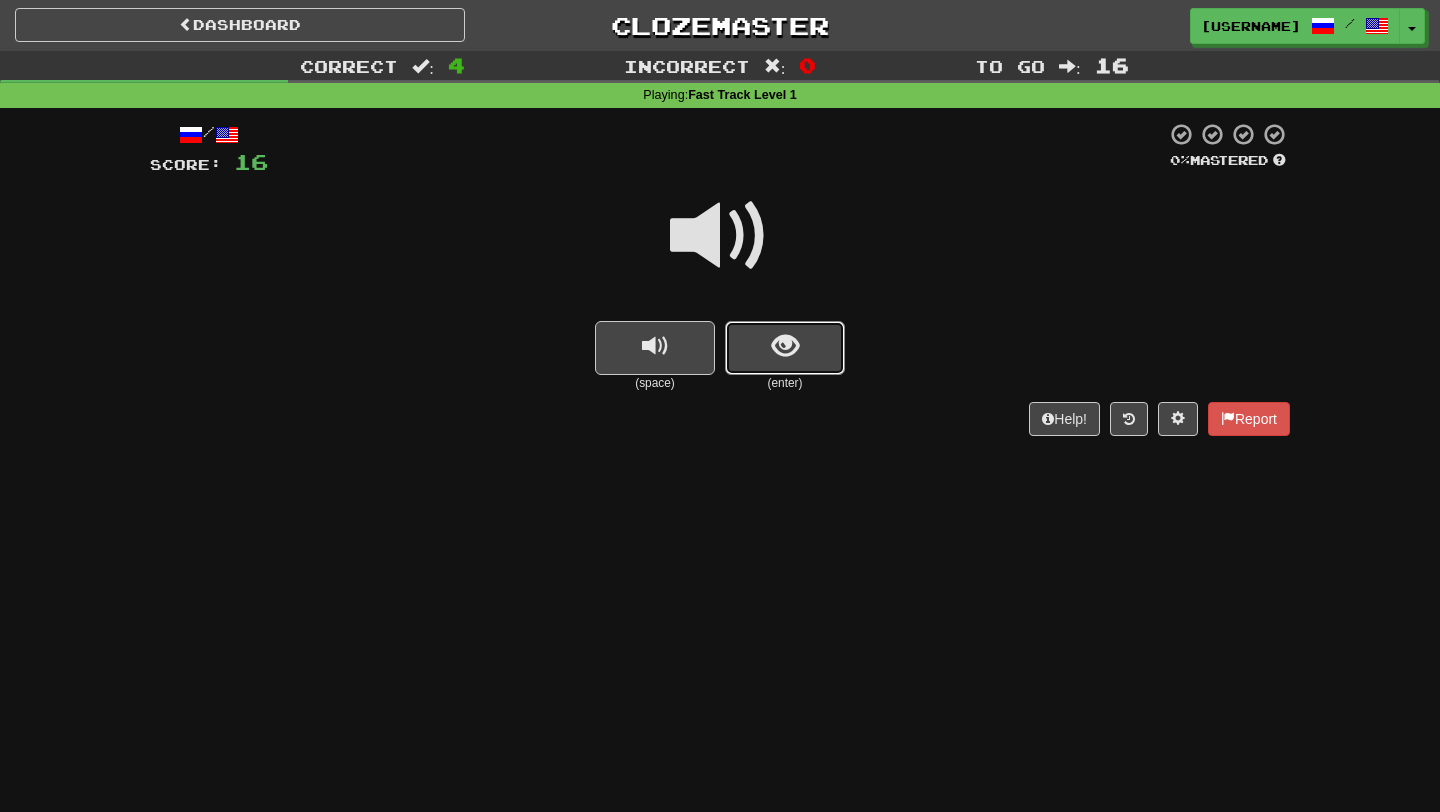 click at bounding box center (785, 348) 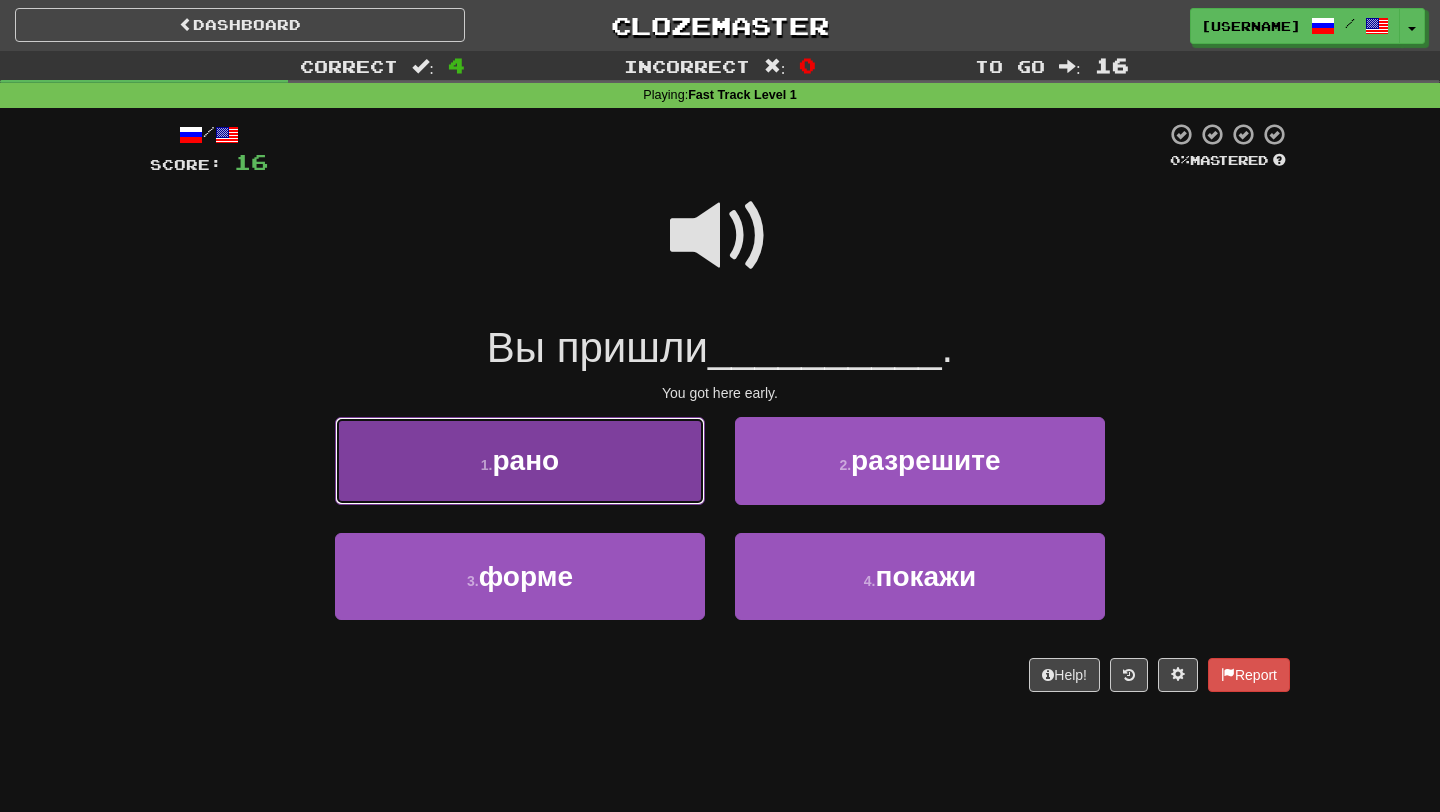 click on "1 .  рано" at bounding box center (520, 460) 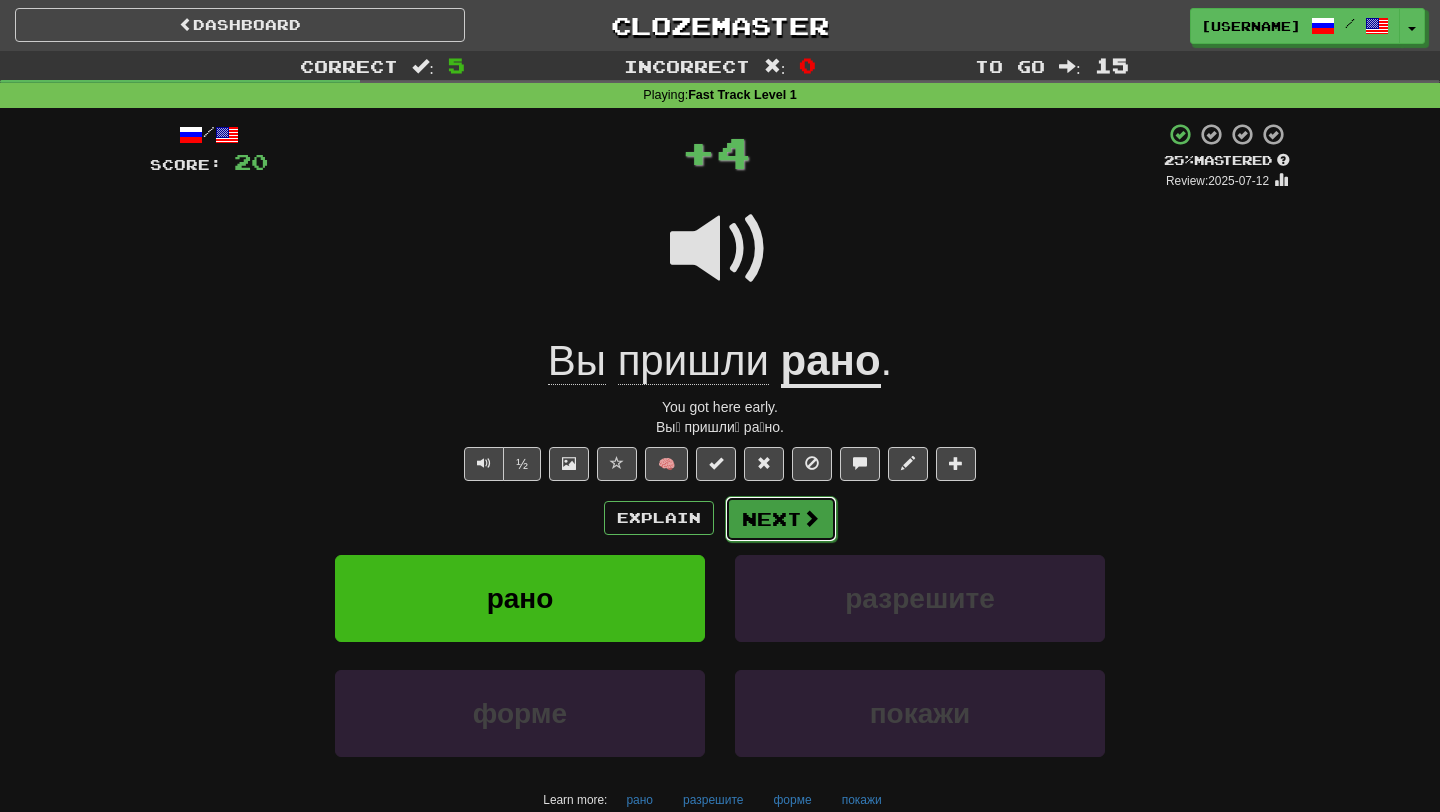 click on "Next" at bounding box center (781, 519) 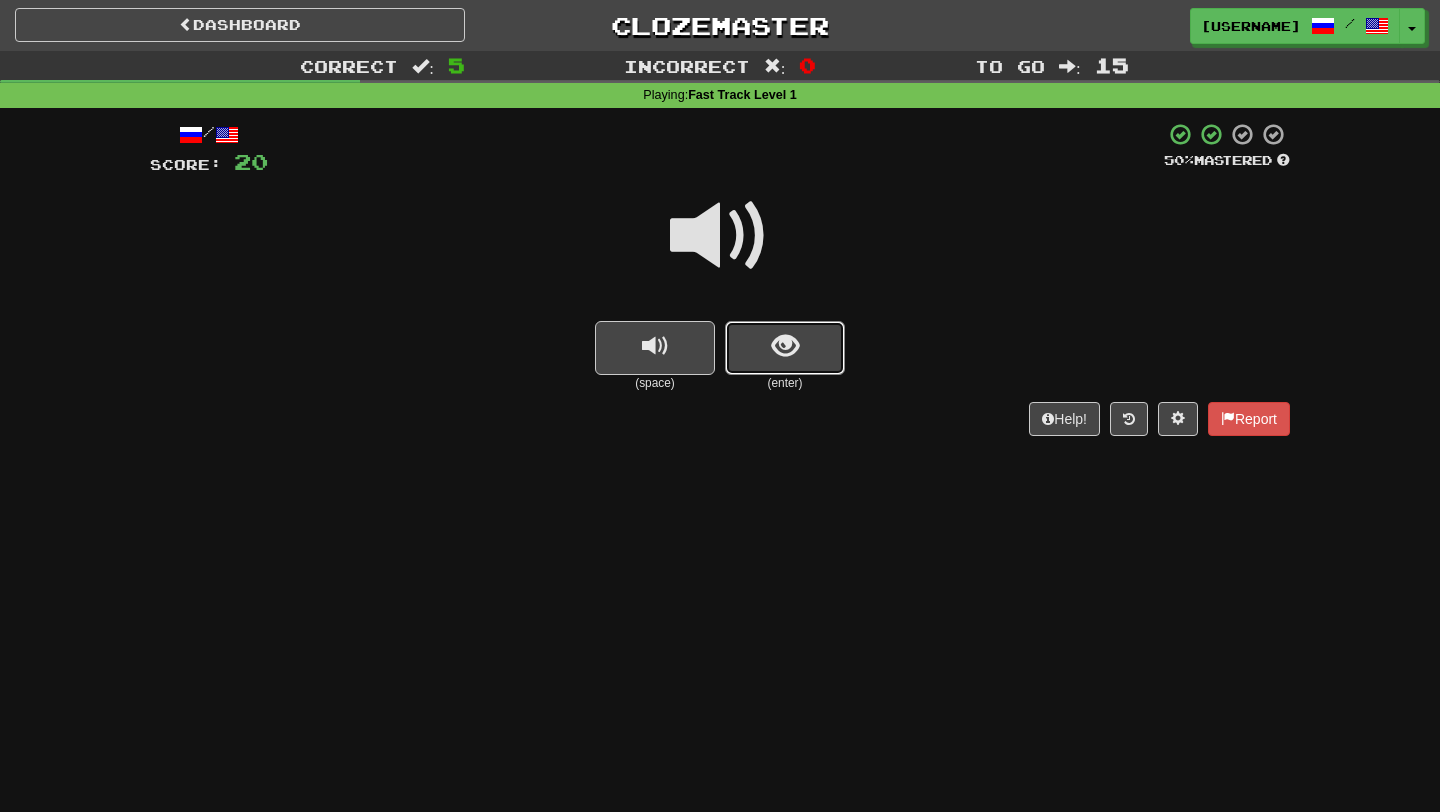click at bounding box center [785, 348] 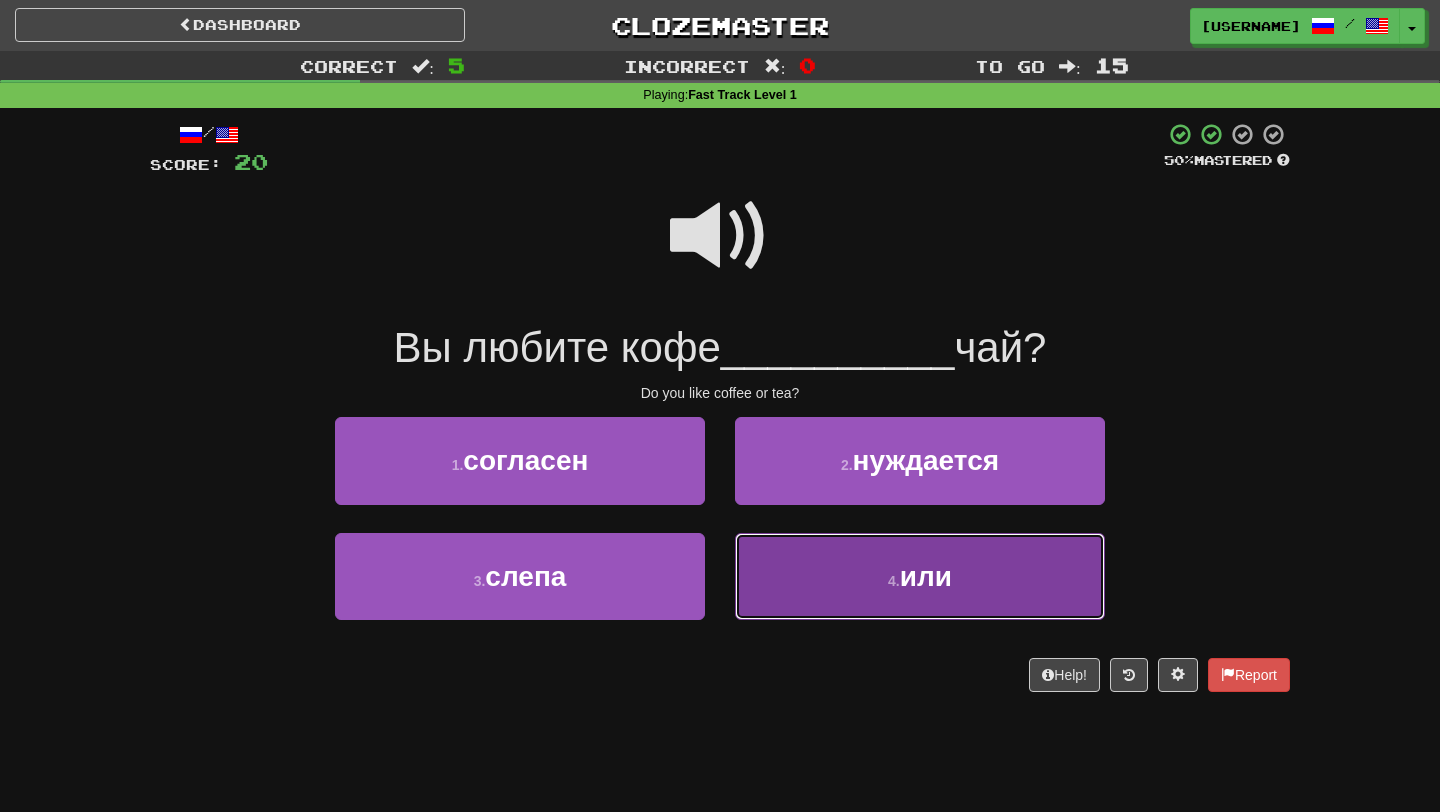 click on "4 .  или" at bounding box center (920, 576) 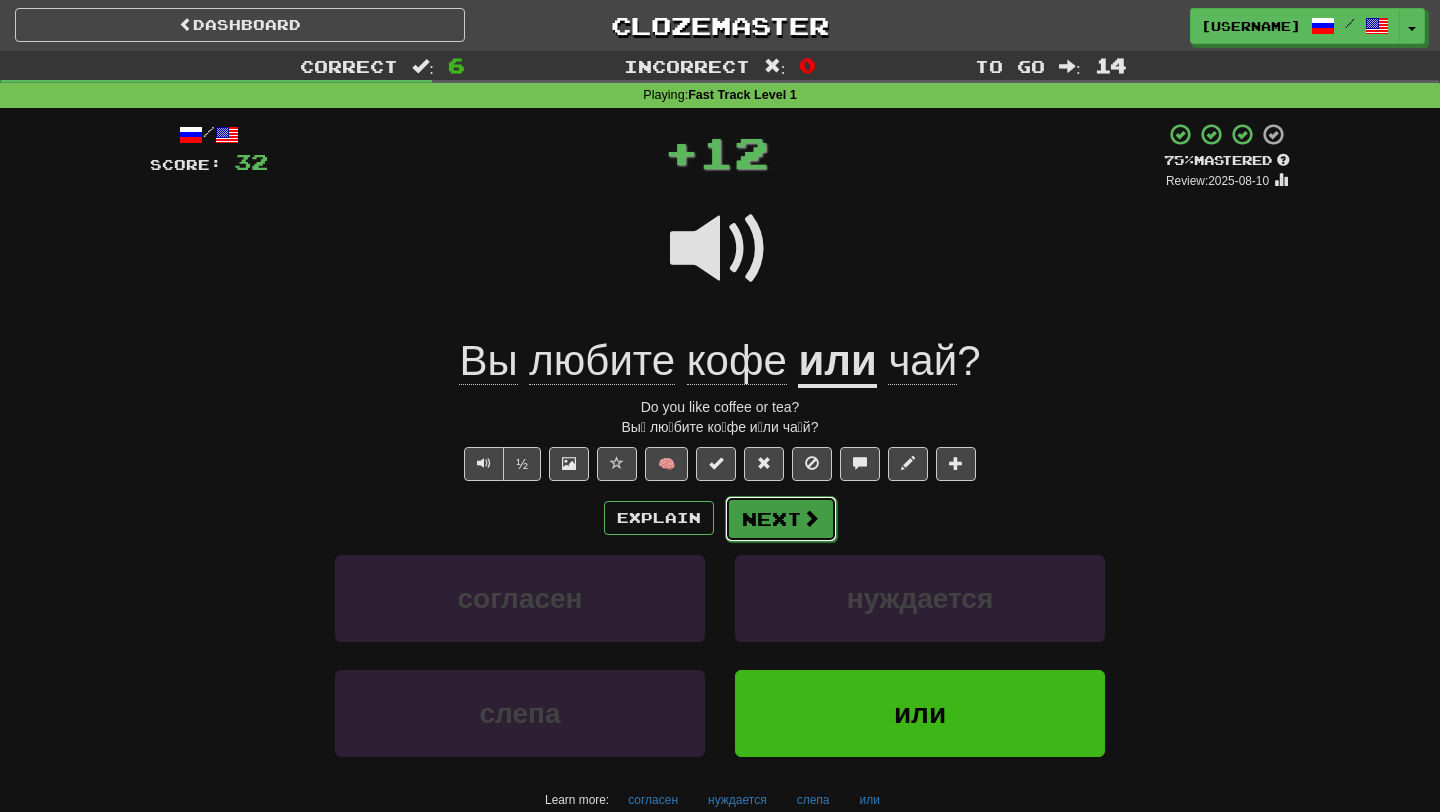 click on "Next" at bounding box center (781, 519) 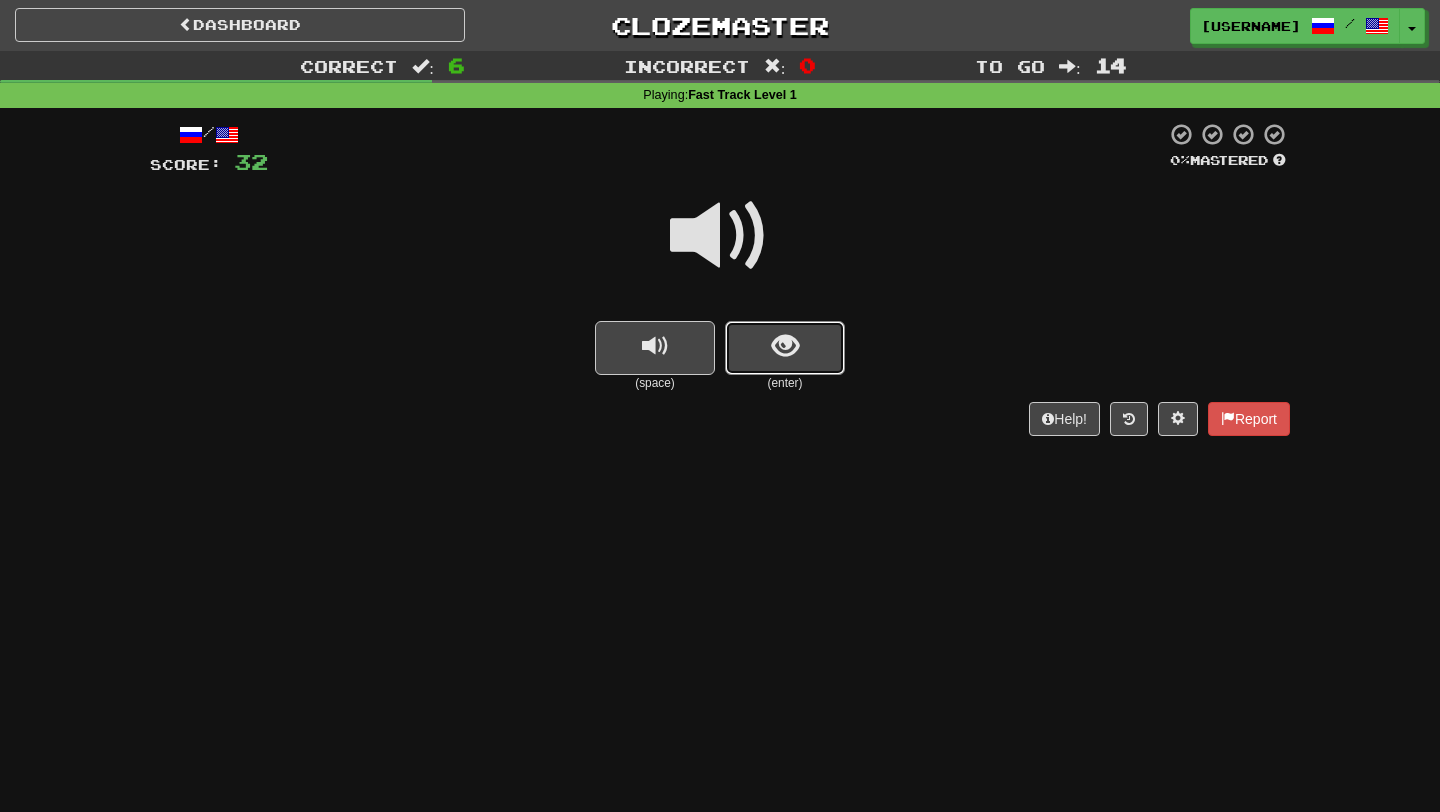 click at bounding box center (785, 346) 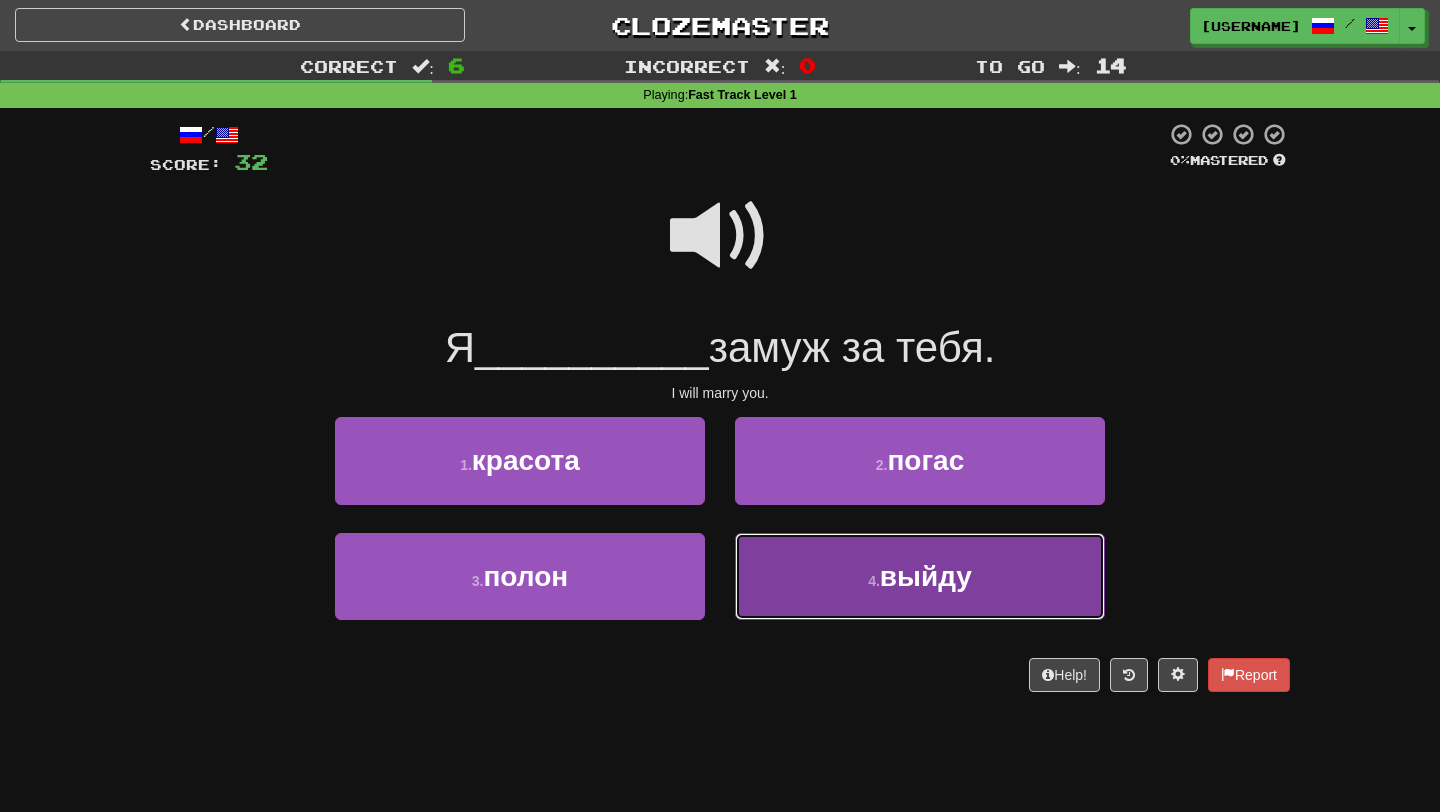 click on "4 .  выйду" at bounding box center (920, 576) 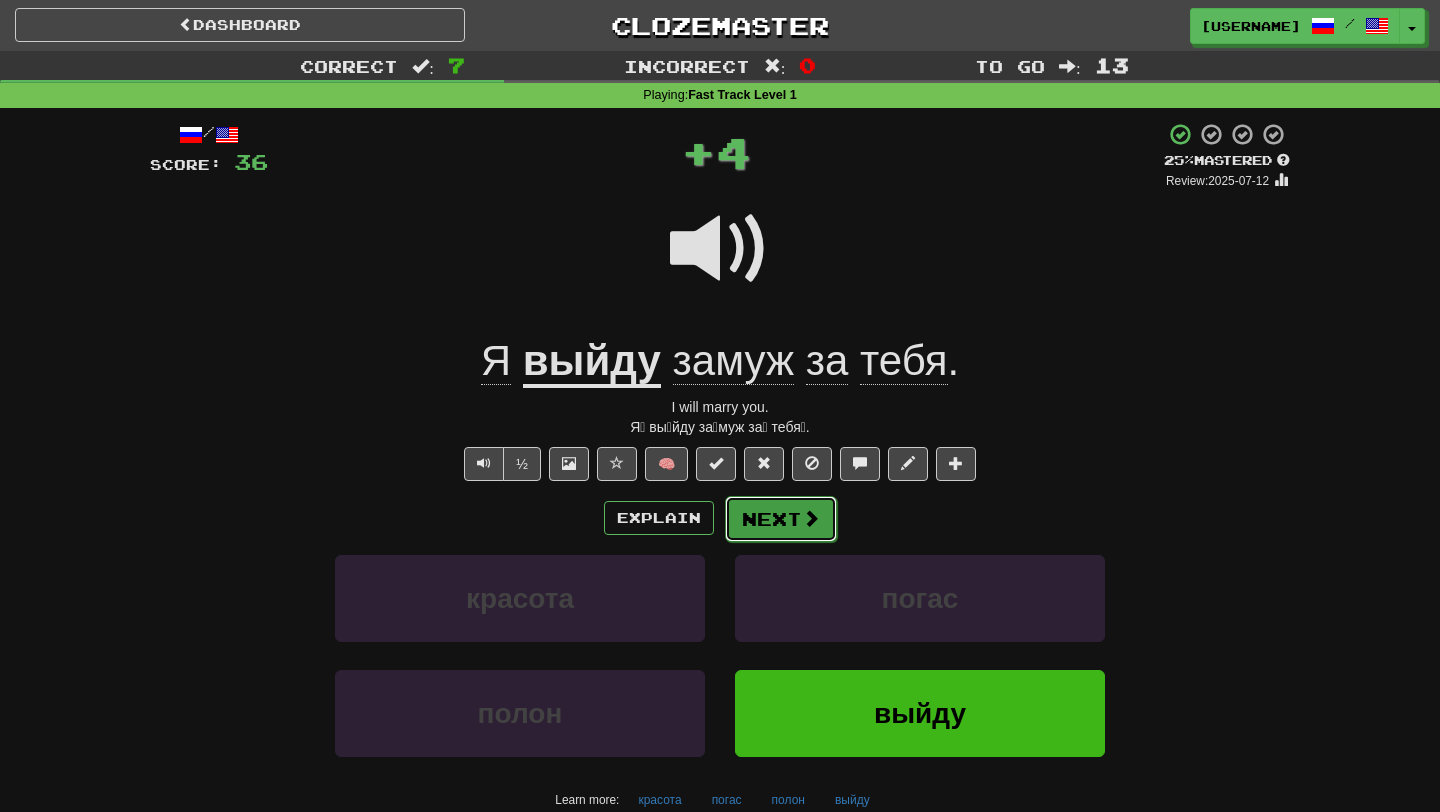 click on "Next" at bounding box center (781, 519) 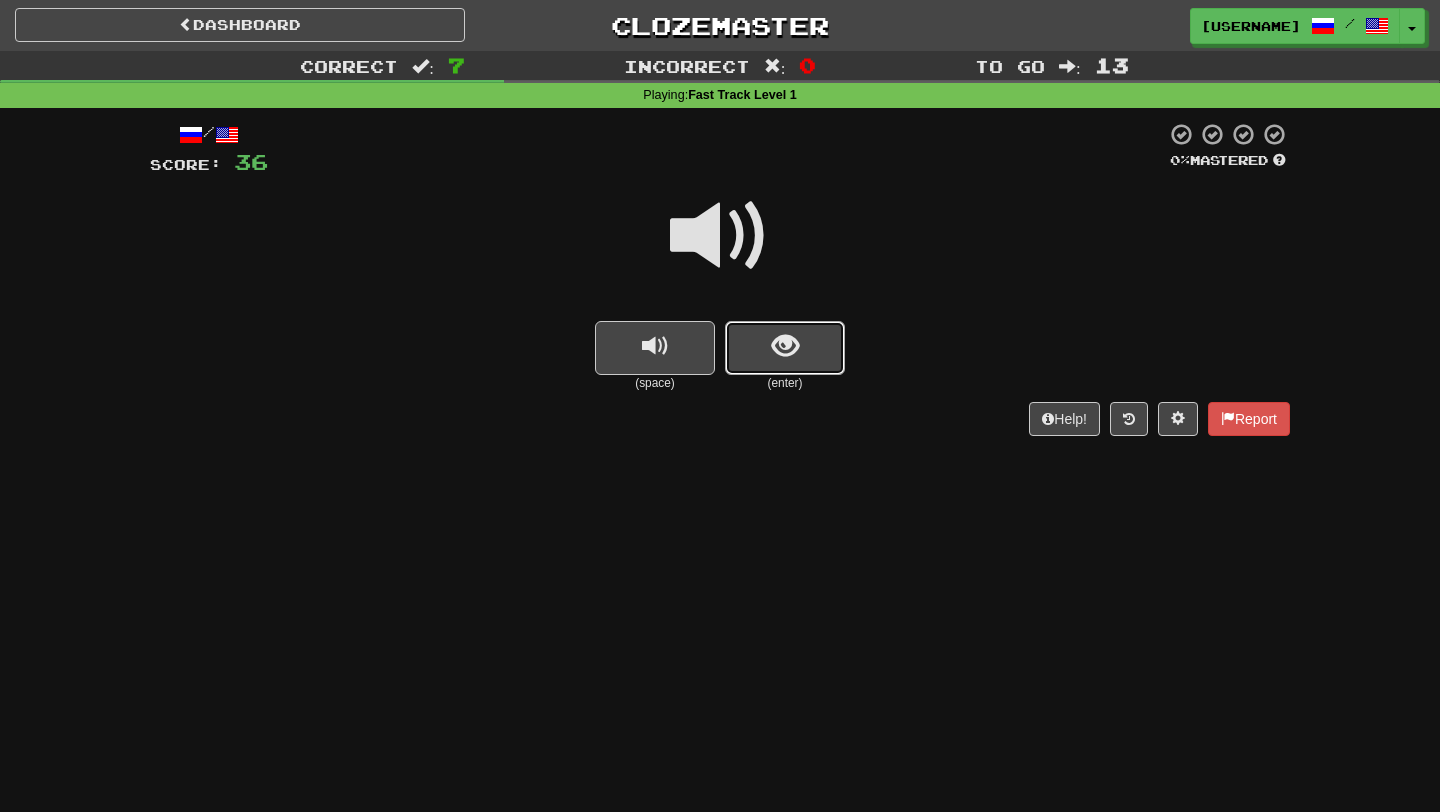 click at bounding box center (785, 346) 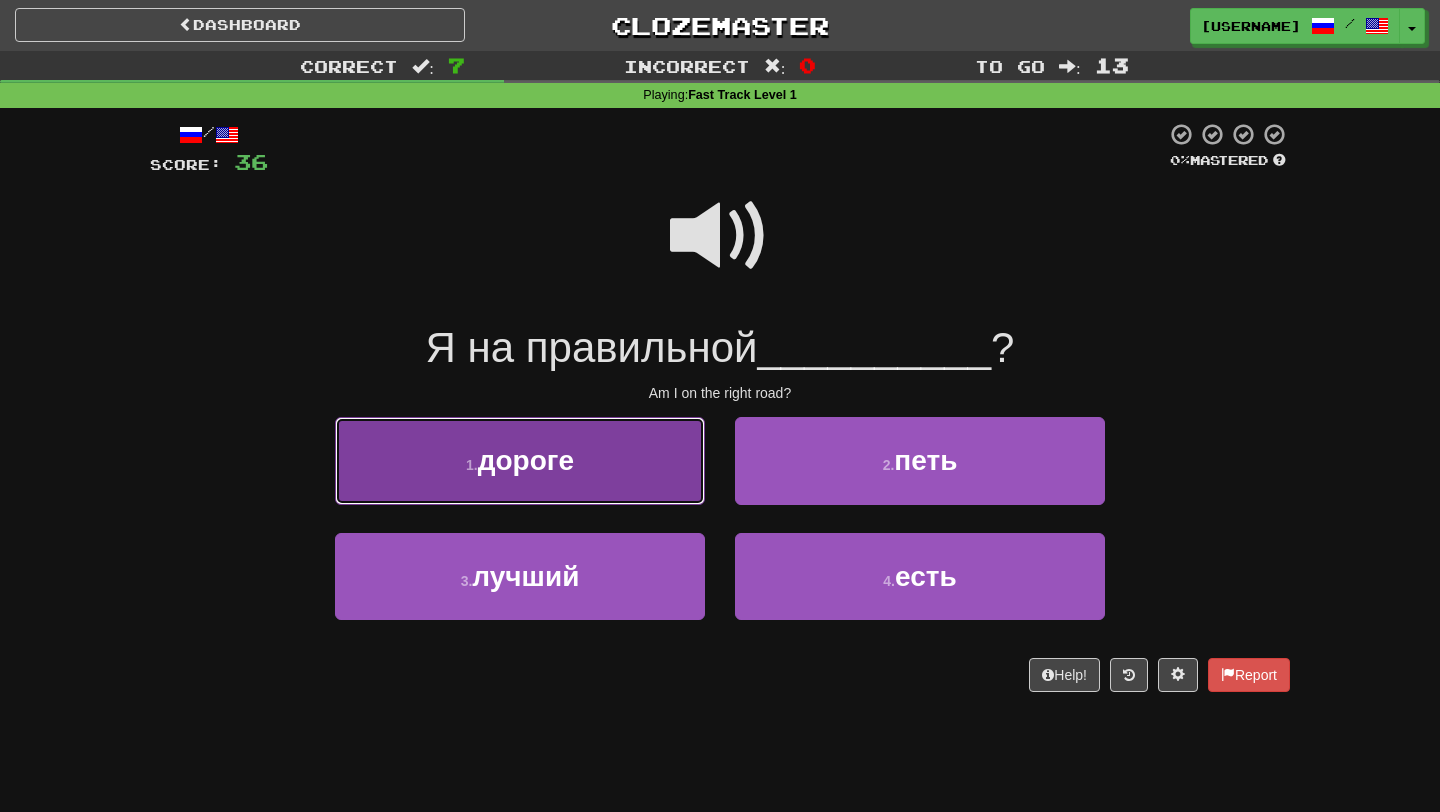 click on "1 .  дороге" at bounding box center [520, 460] 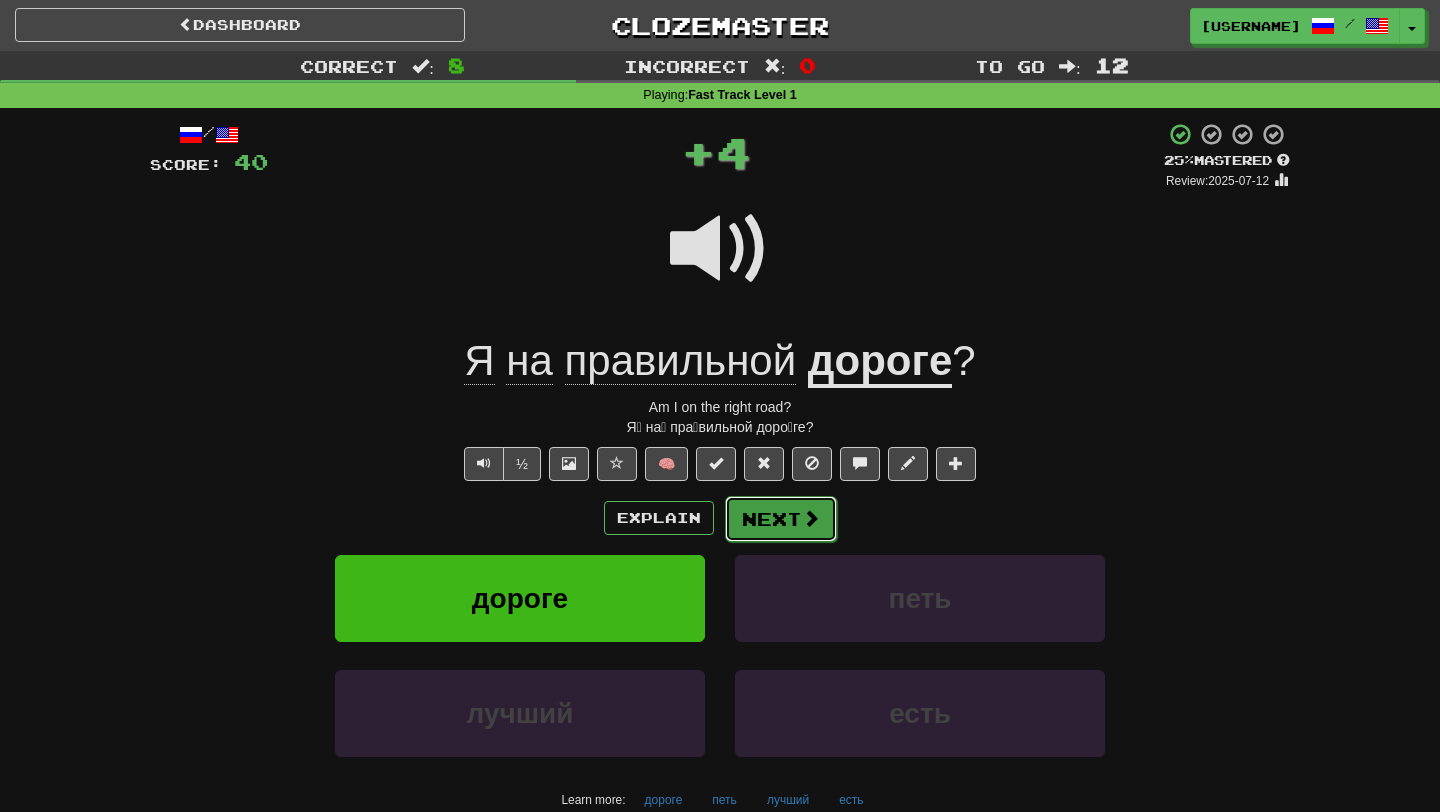click on "Next" at bounding box center (781, 519) 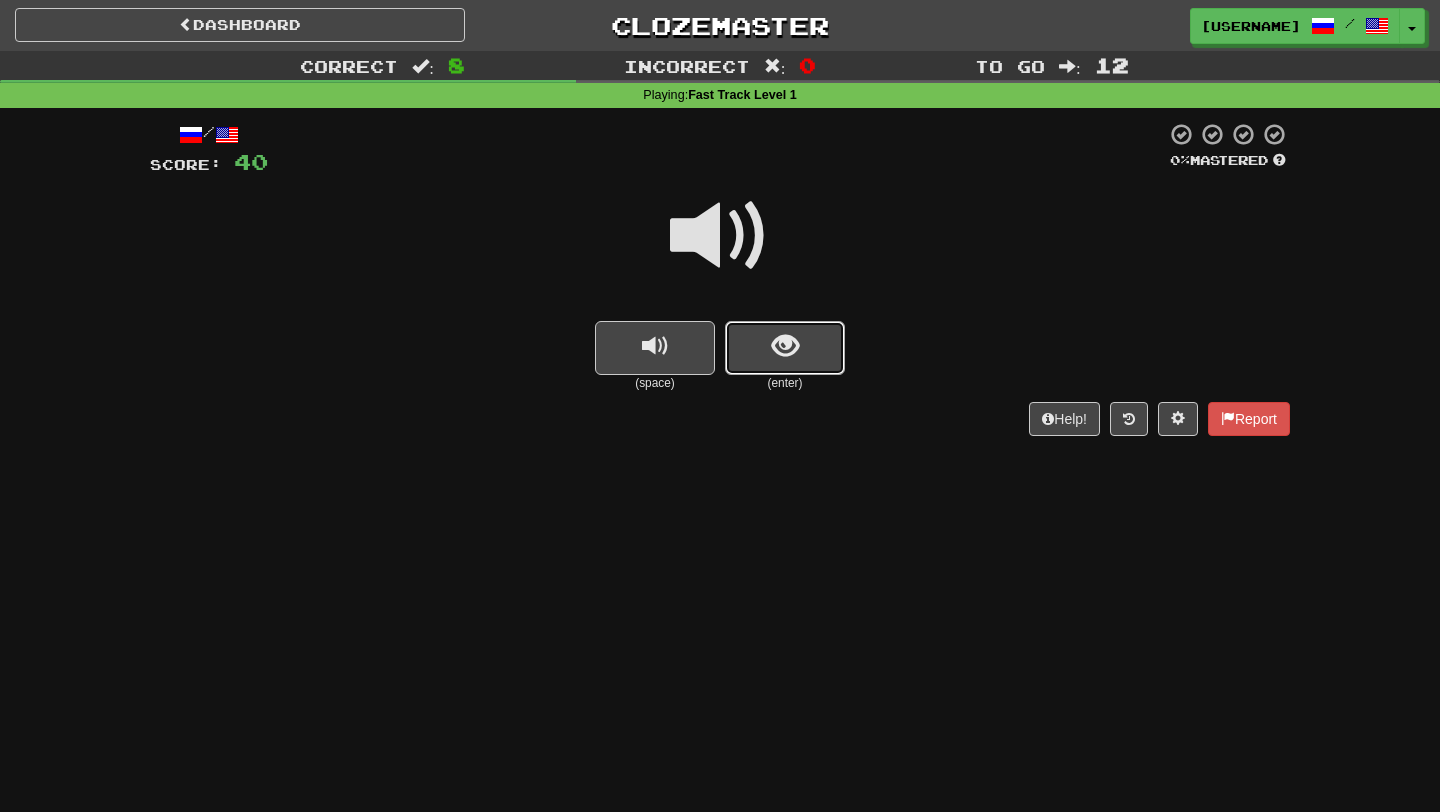 click at bounding box center (785, 346) 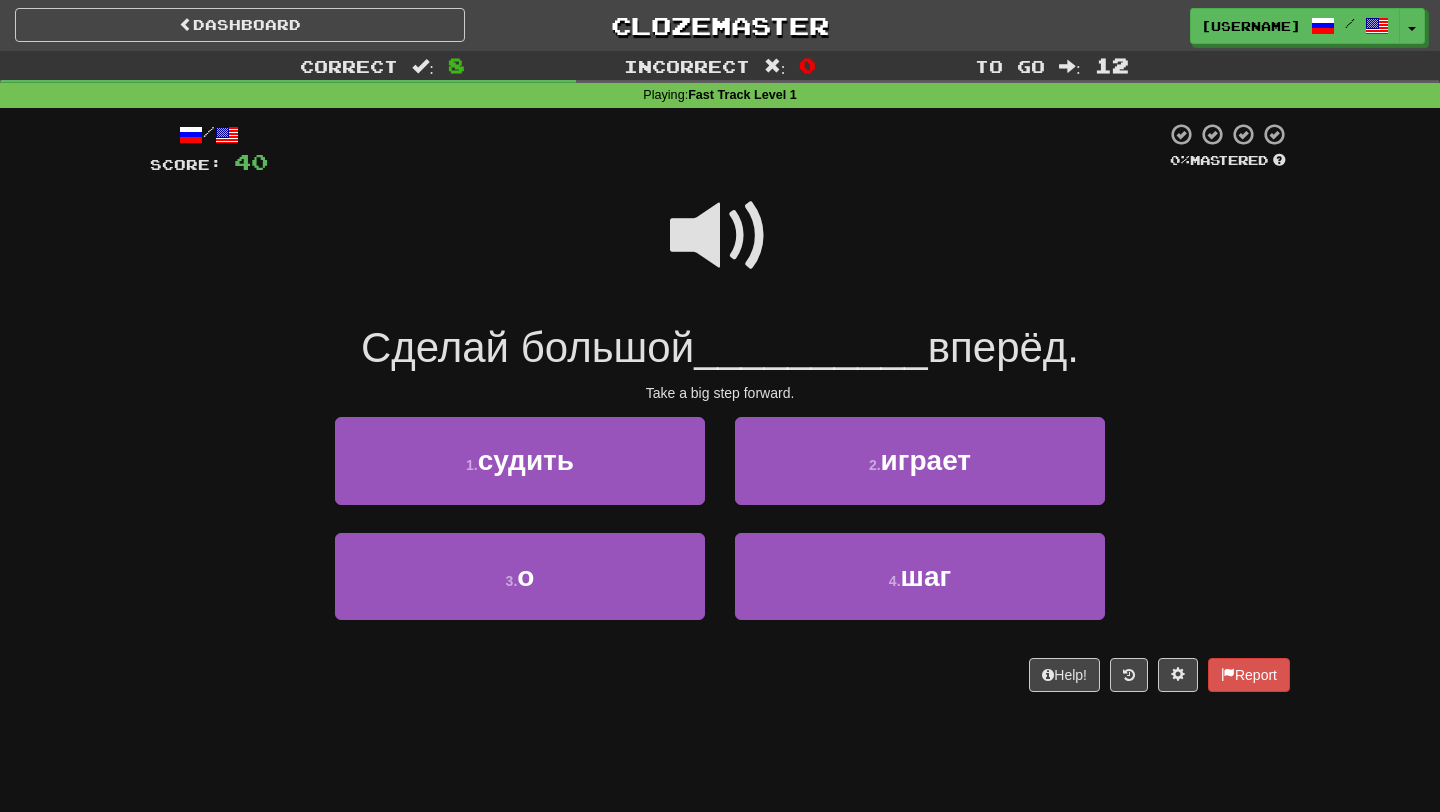 click at bounding box center (720, 236) 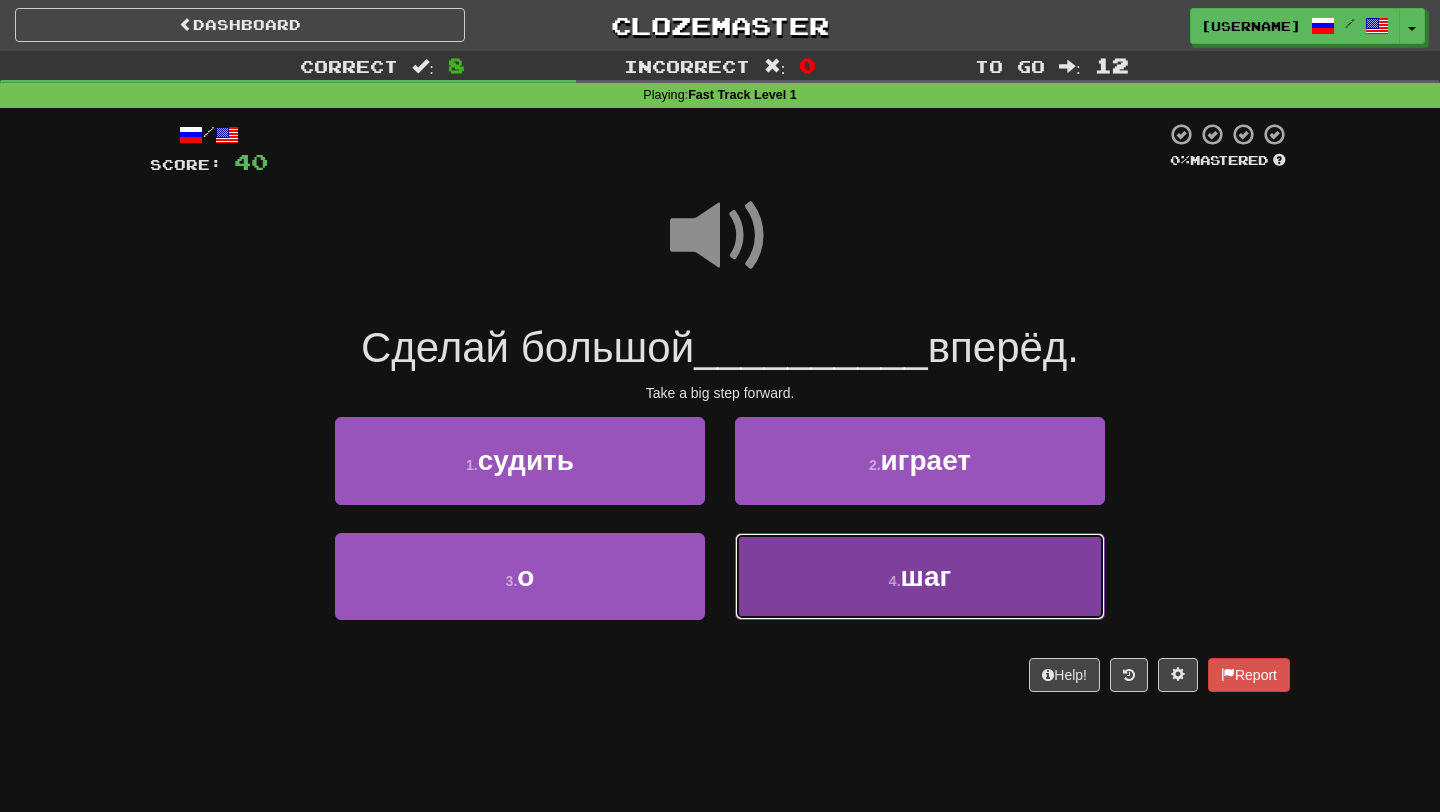 click on "4 .  шаг" at bounding box center (920, 576) 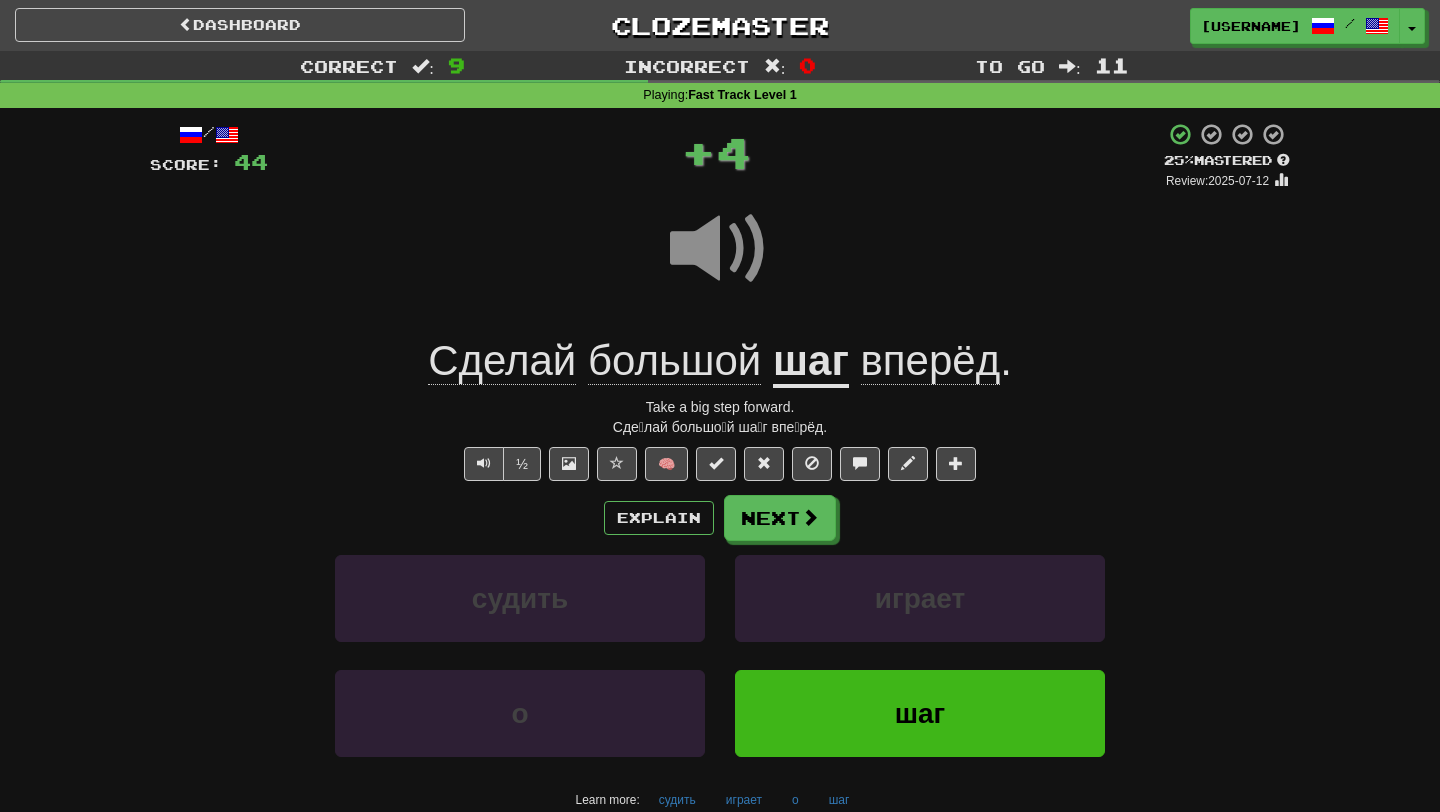 click on "шаг" at bounding box center (811, 362) 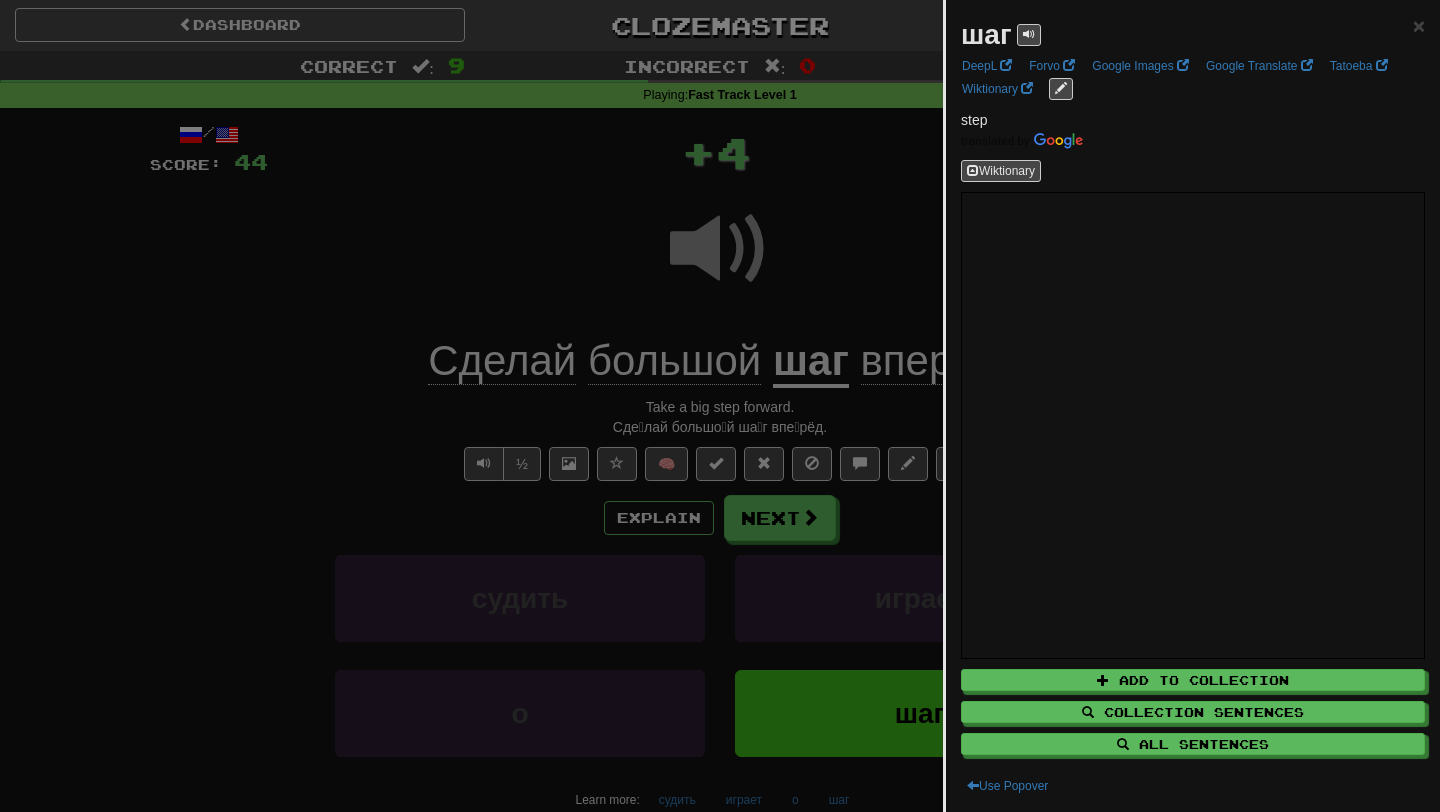 click at bounding box center [720, 406] 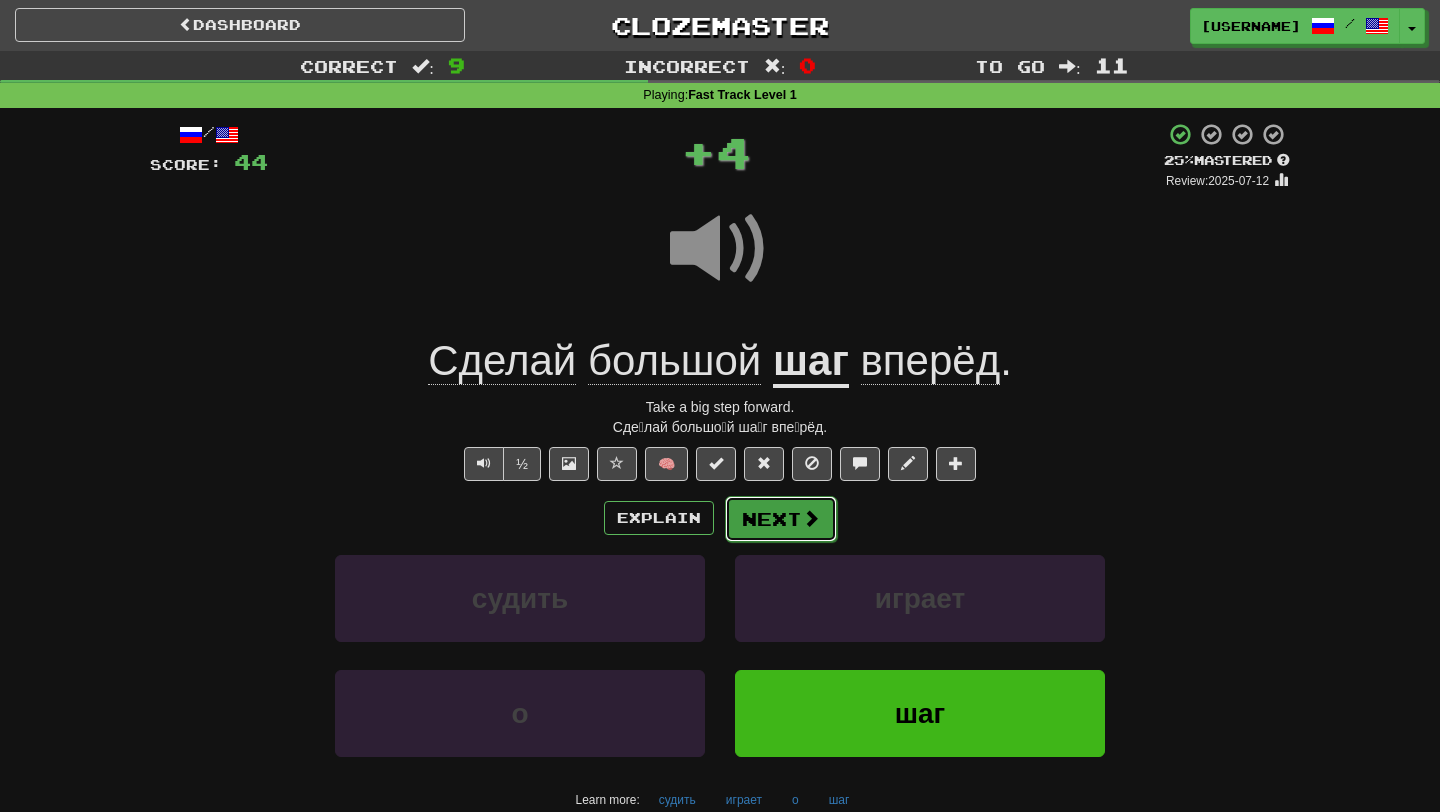 click on "Next" at bounding box center [781, 519] 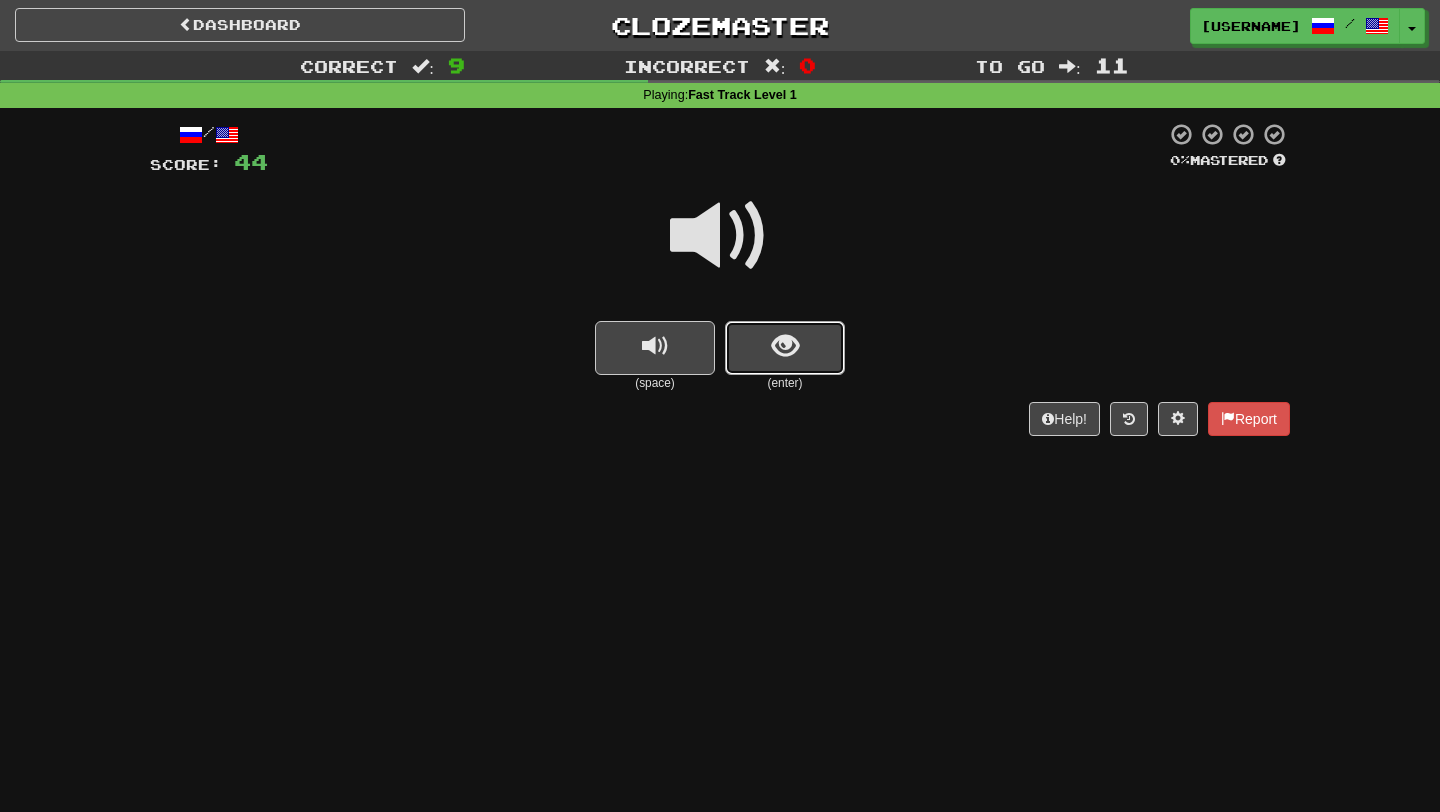 click at bounding box center (785, 346) 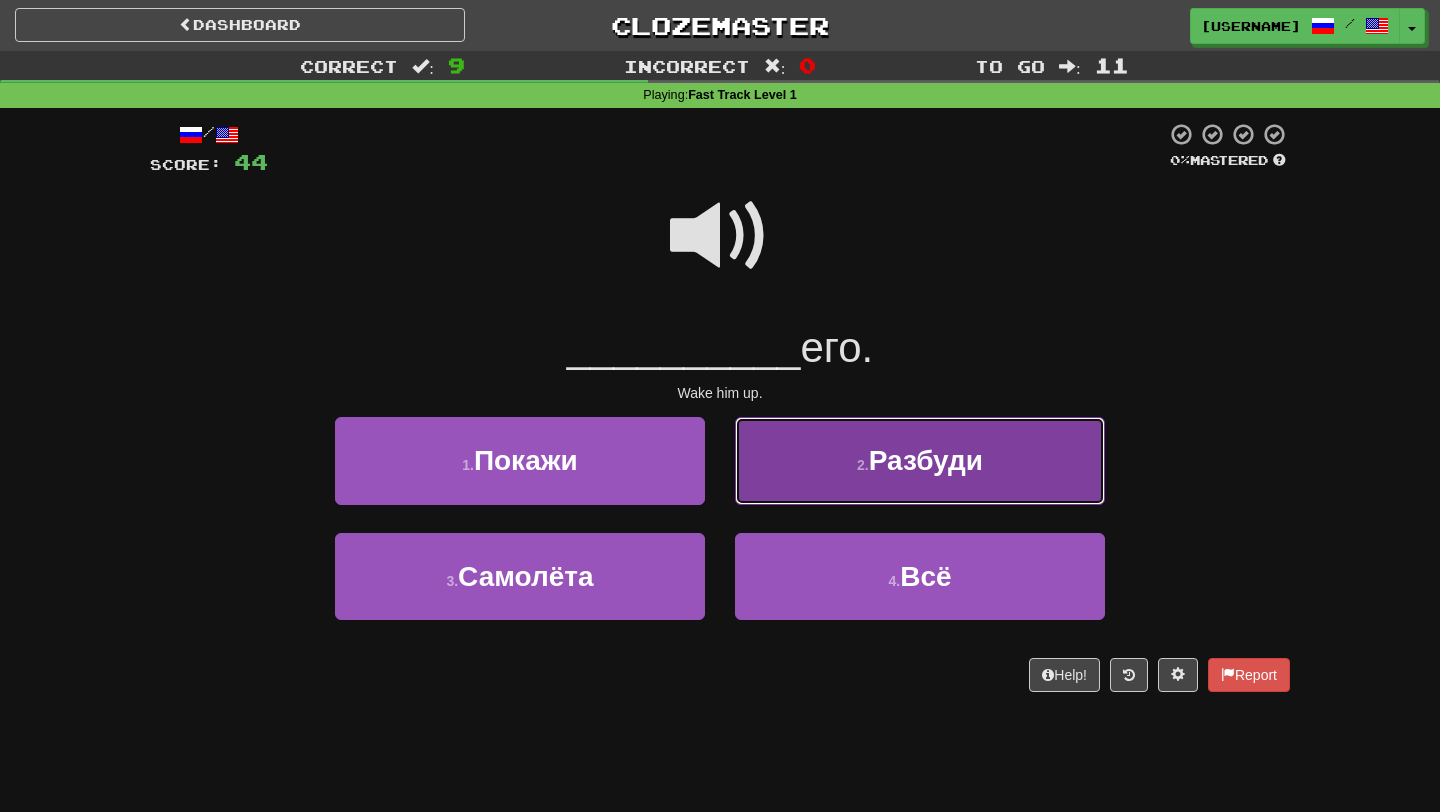 click on "2 .  Разбуди" at bounding box center (920, 460) 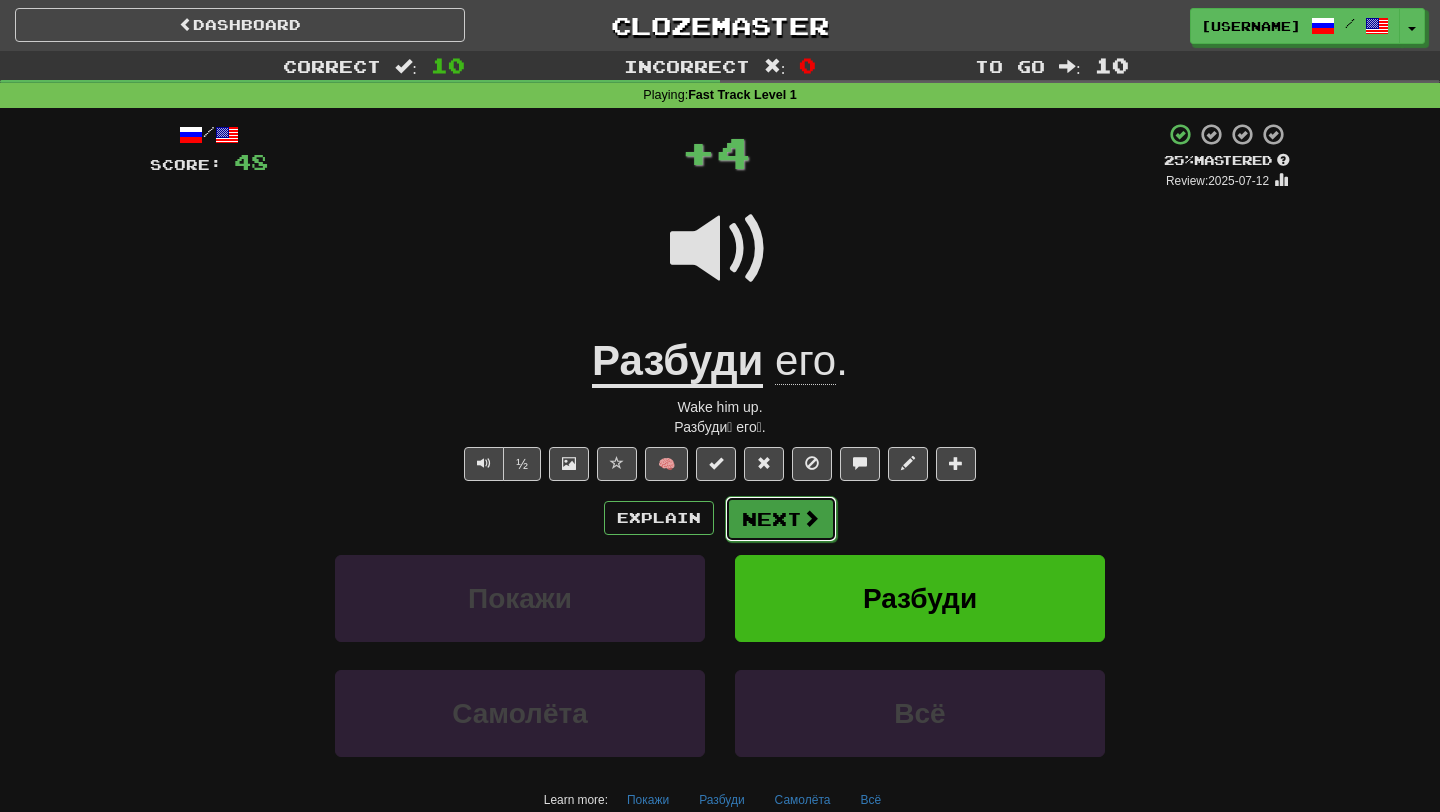 click on "Next" at bounding box center (781, 519) 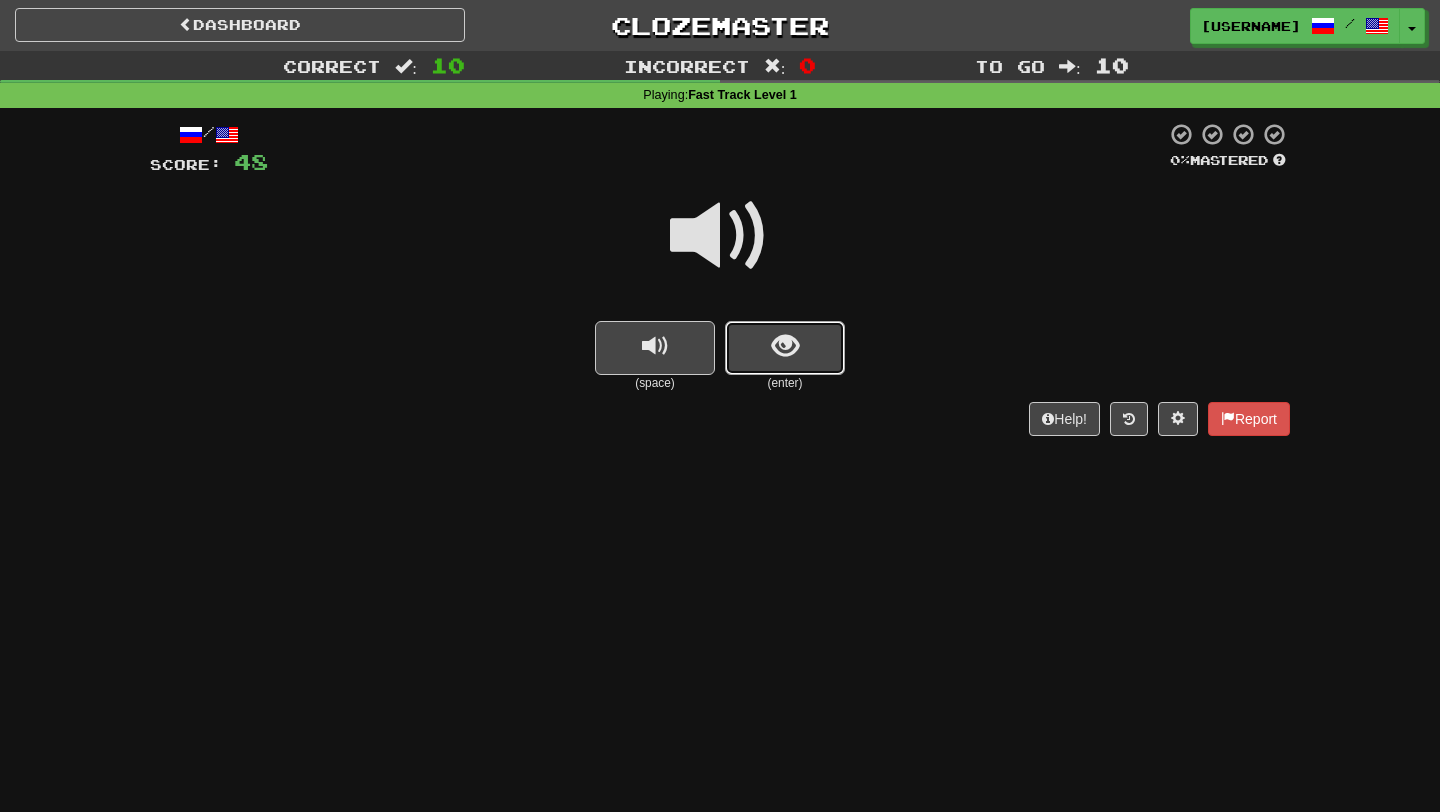 click at bounding box center [785, 348] 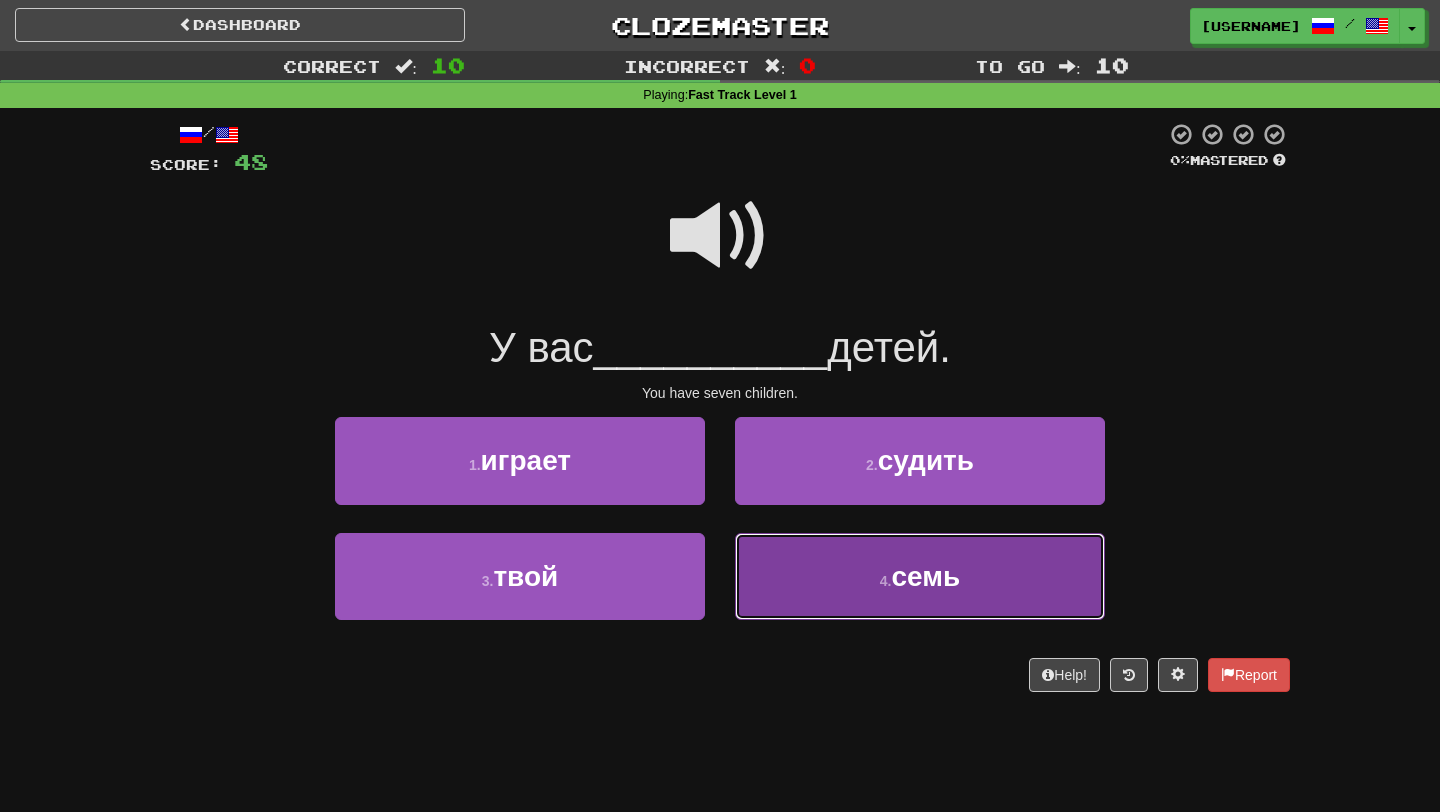 click on "4 .  семь" at bounding box center [920, 576] 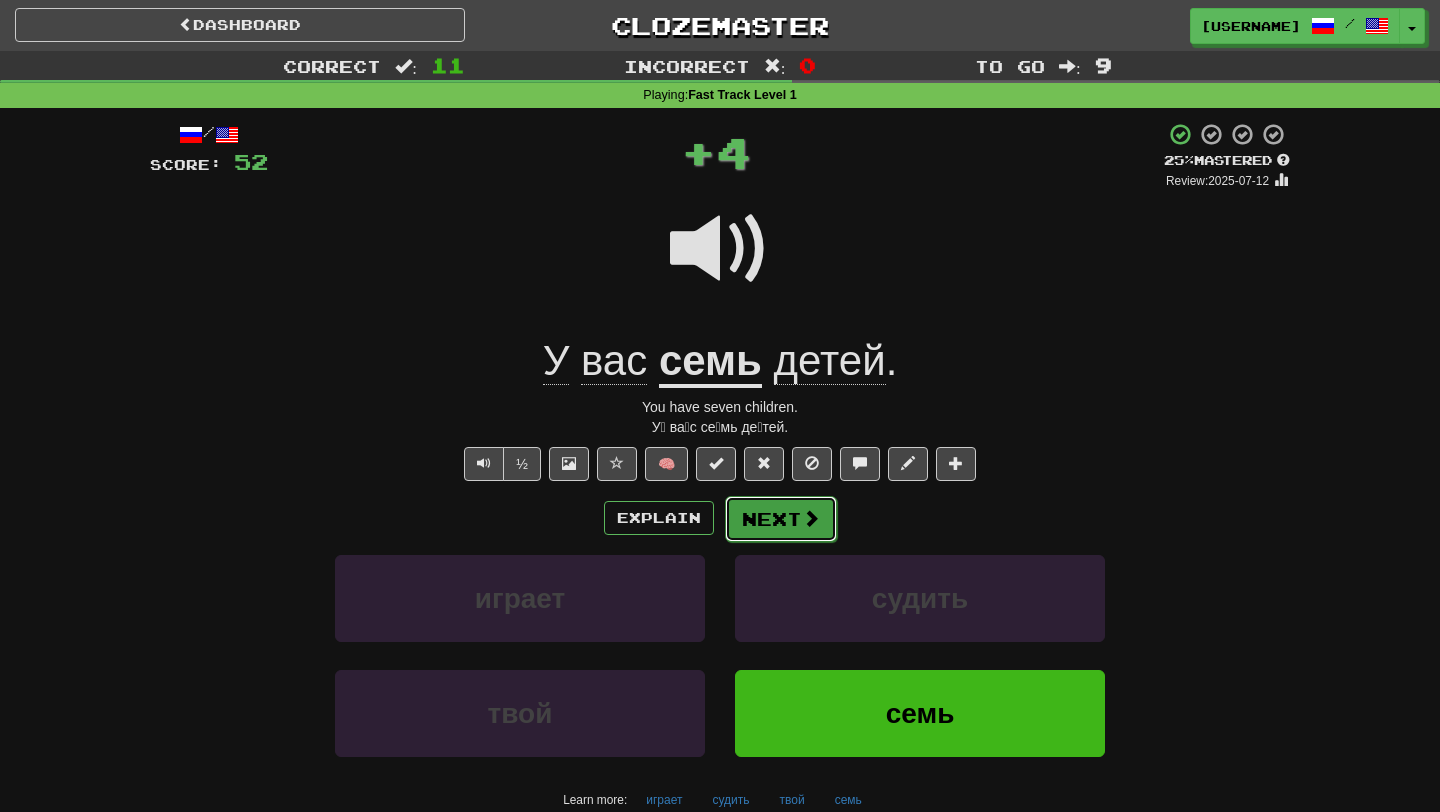 click on "Next" at bounding box center (781, 519) 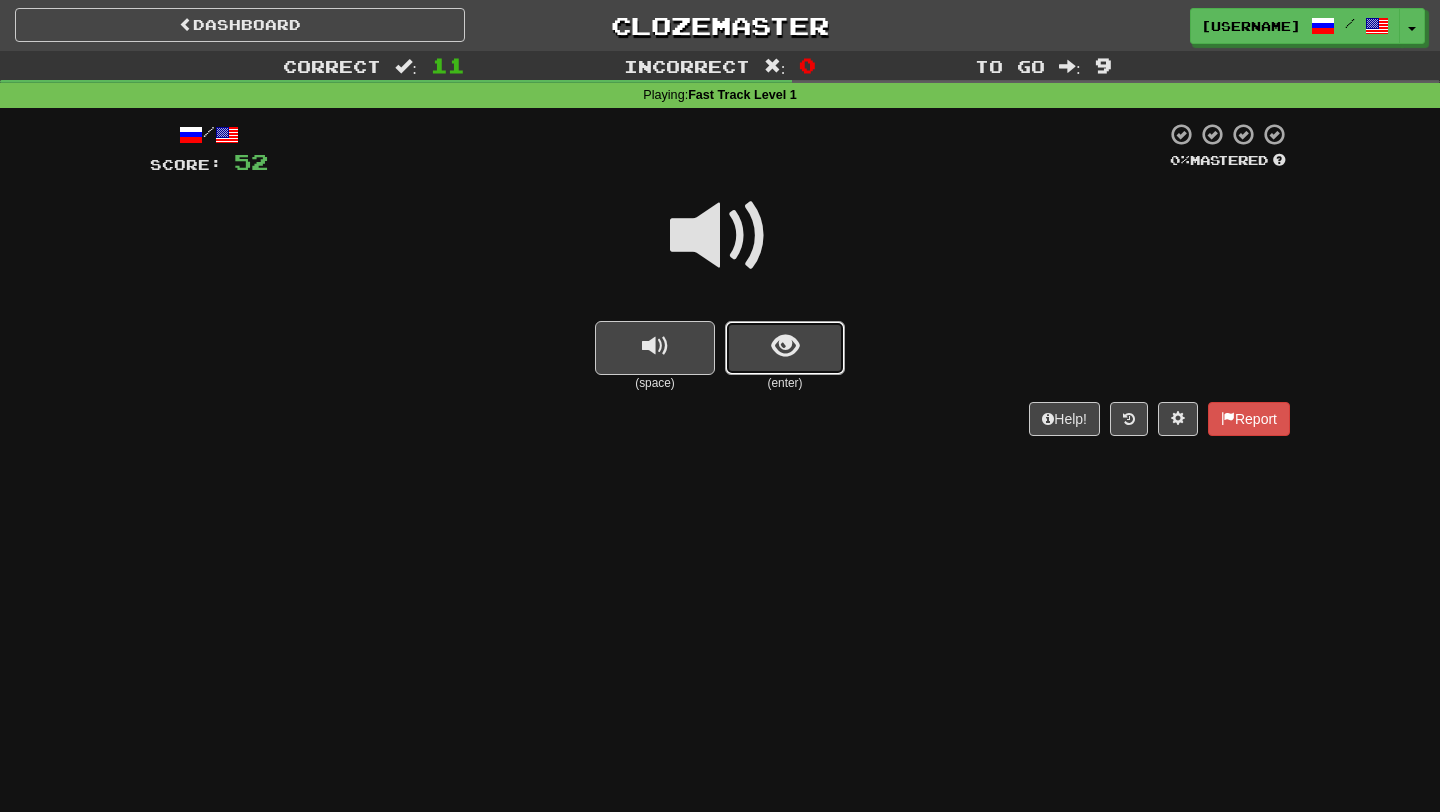 click at bounding box center [785, 348] 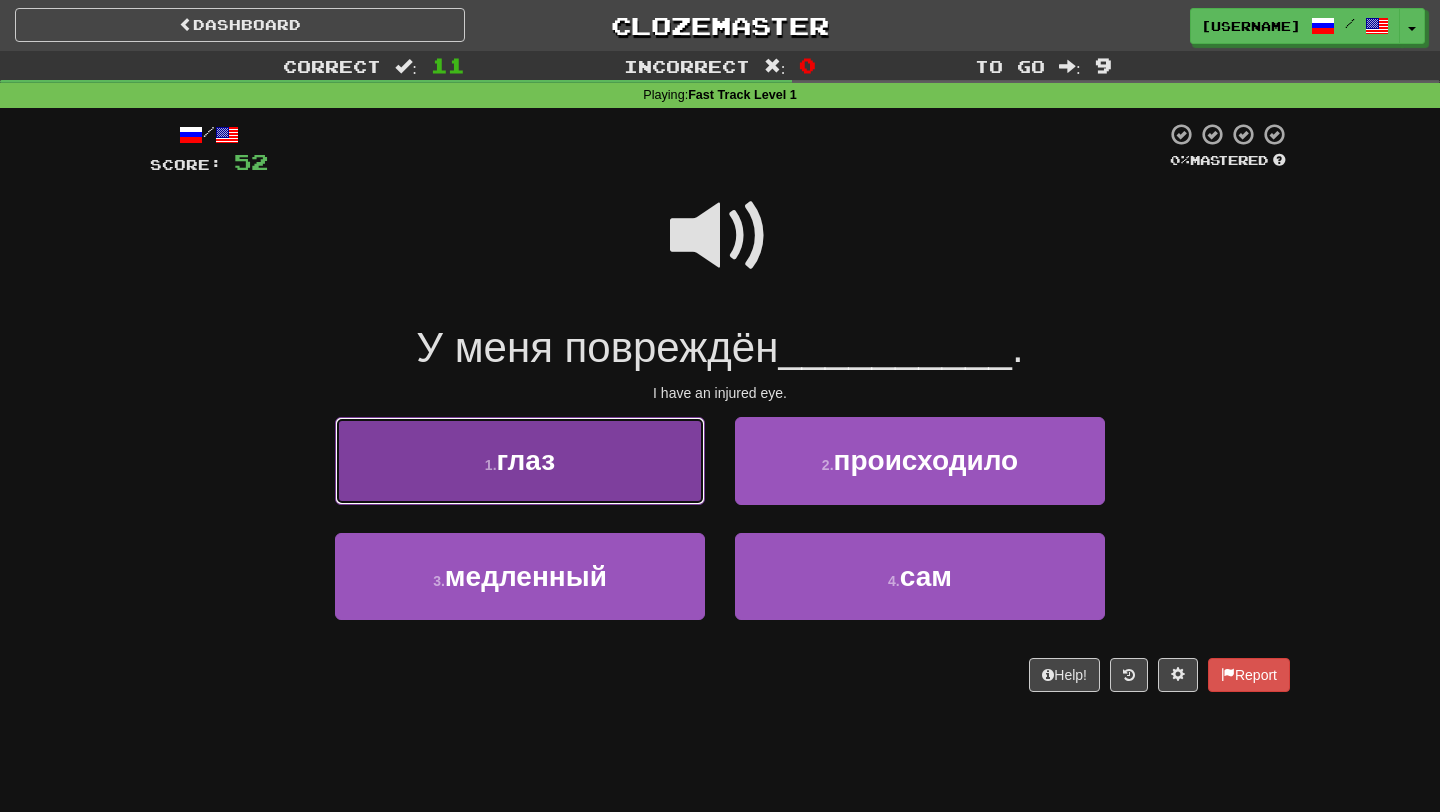 click on "1 .  глаз" at bounding box center [520, 460] 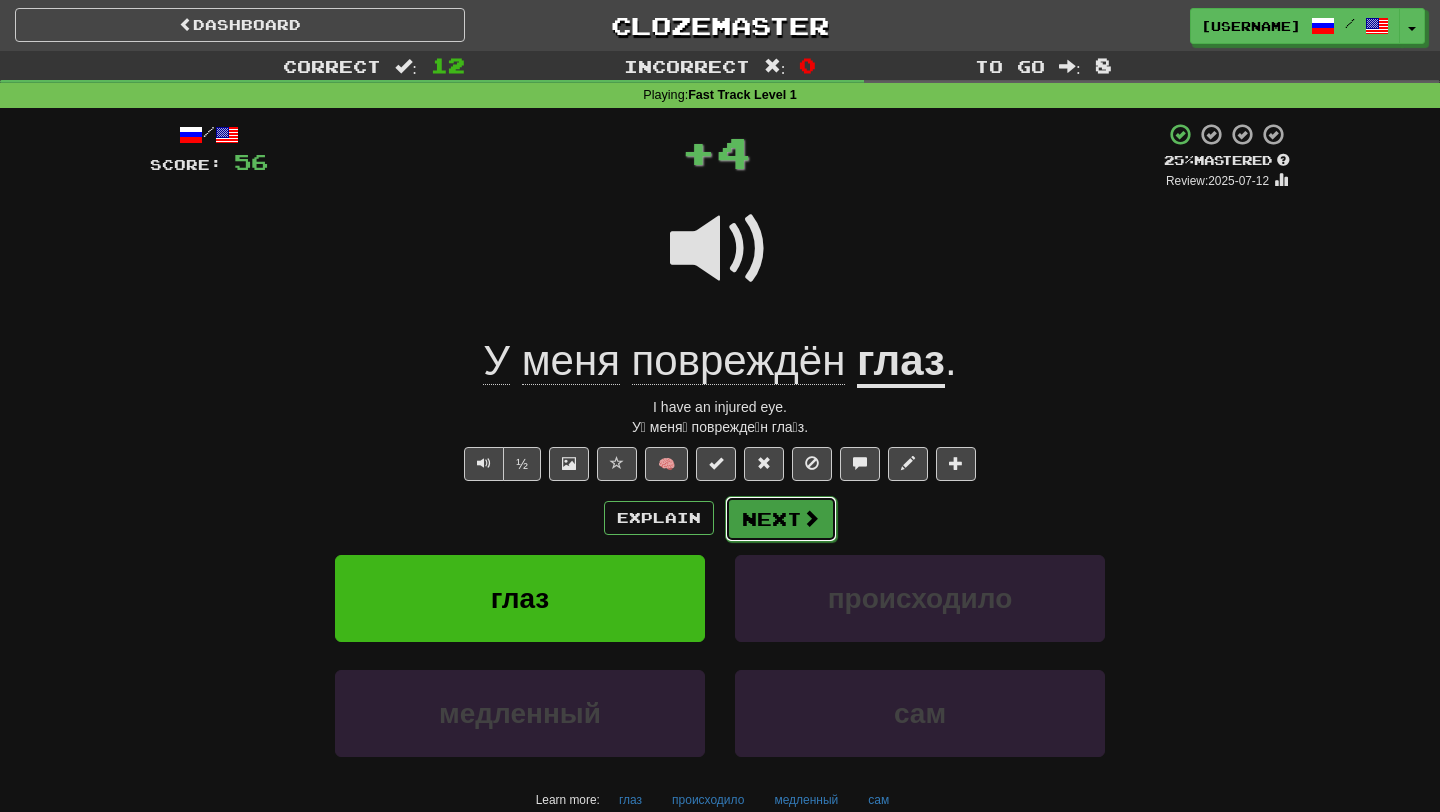 click at bounding box center [811, 518] 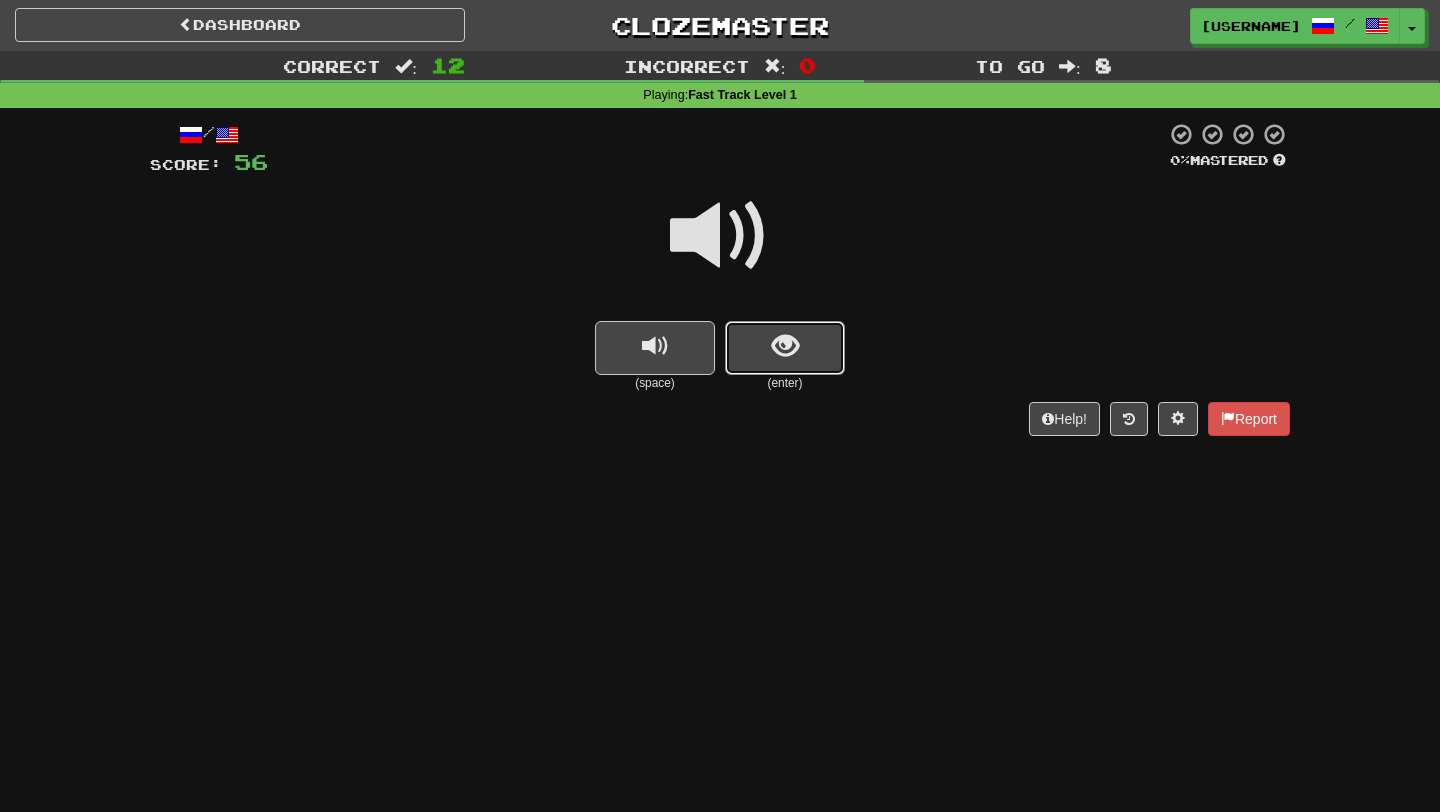 click at bounding box center [785, 346] 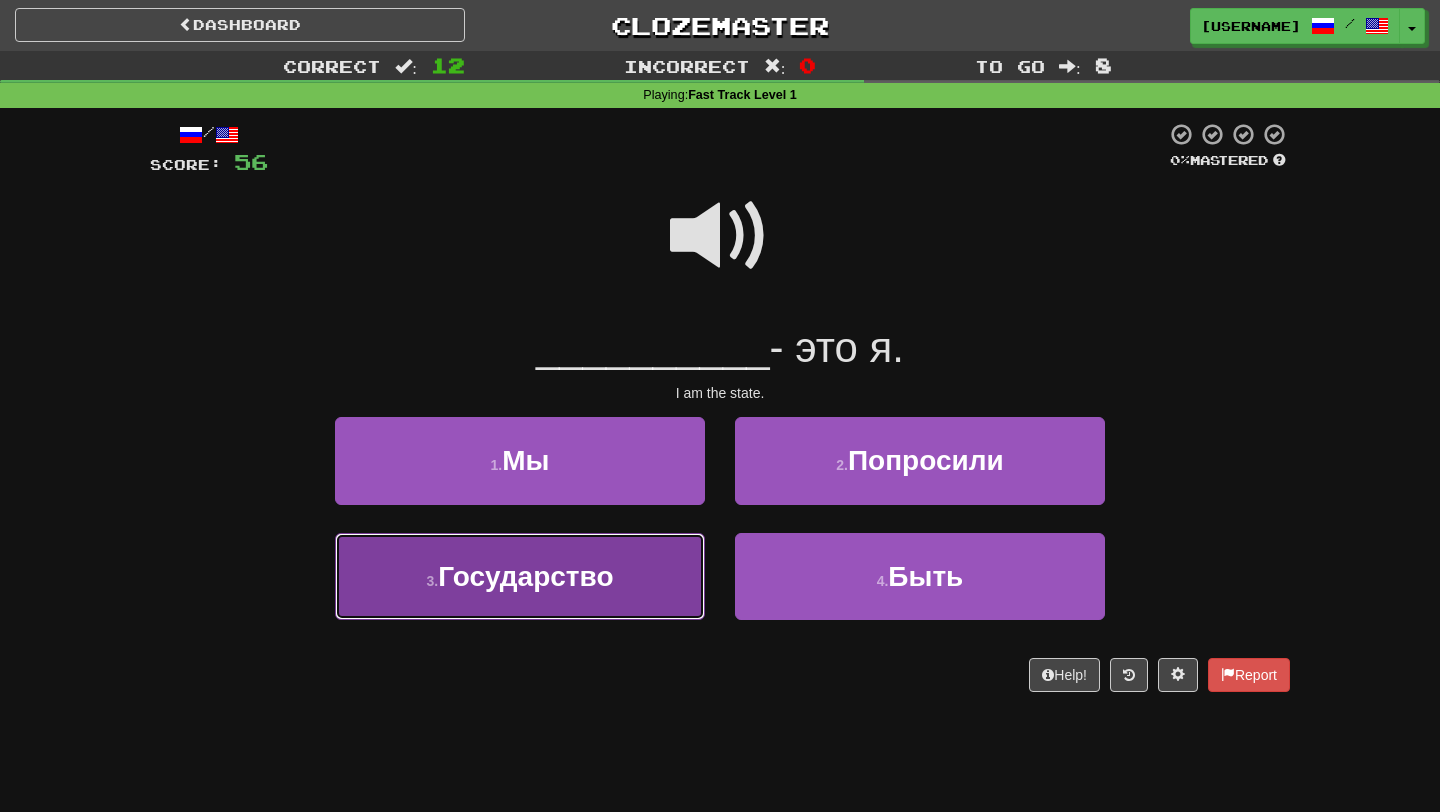 click on "3 .  Государство" at bounding box center (520, 576) 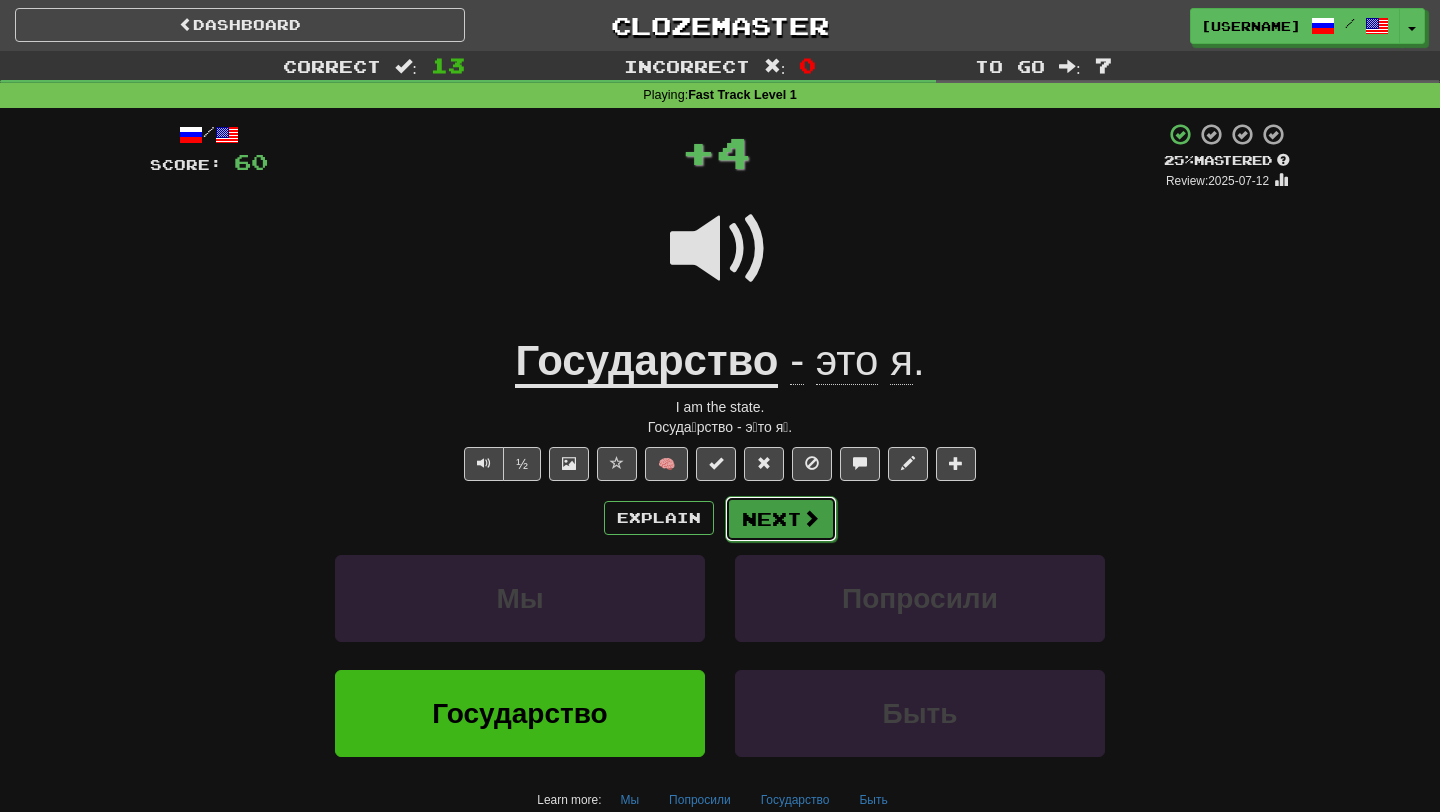 click at bounding box center (811, 518) 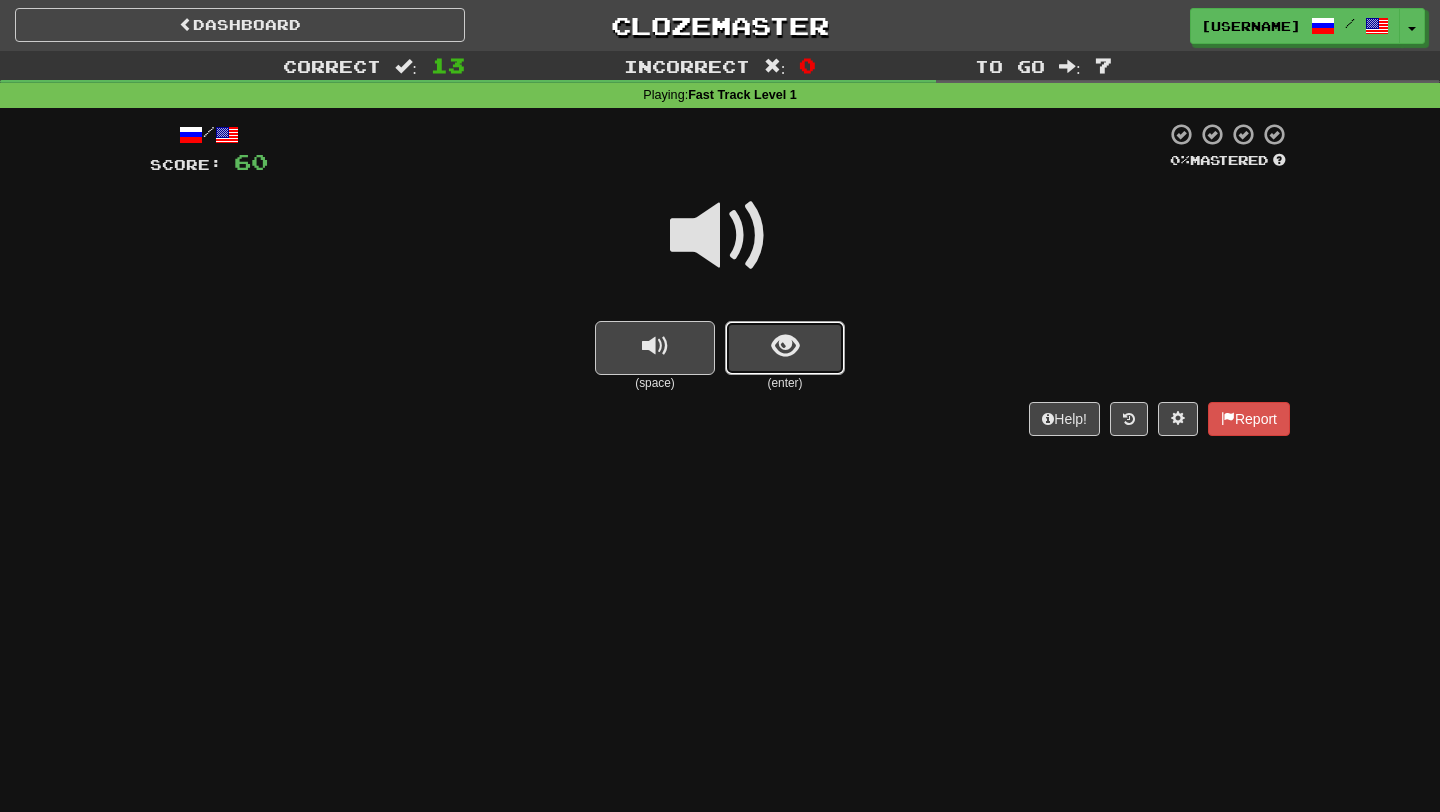 click at bounding box center (785, 348) 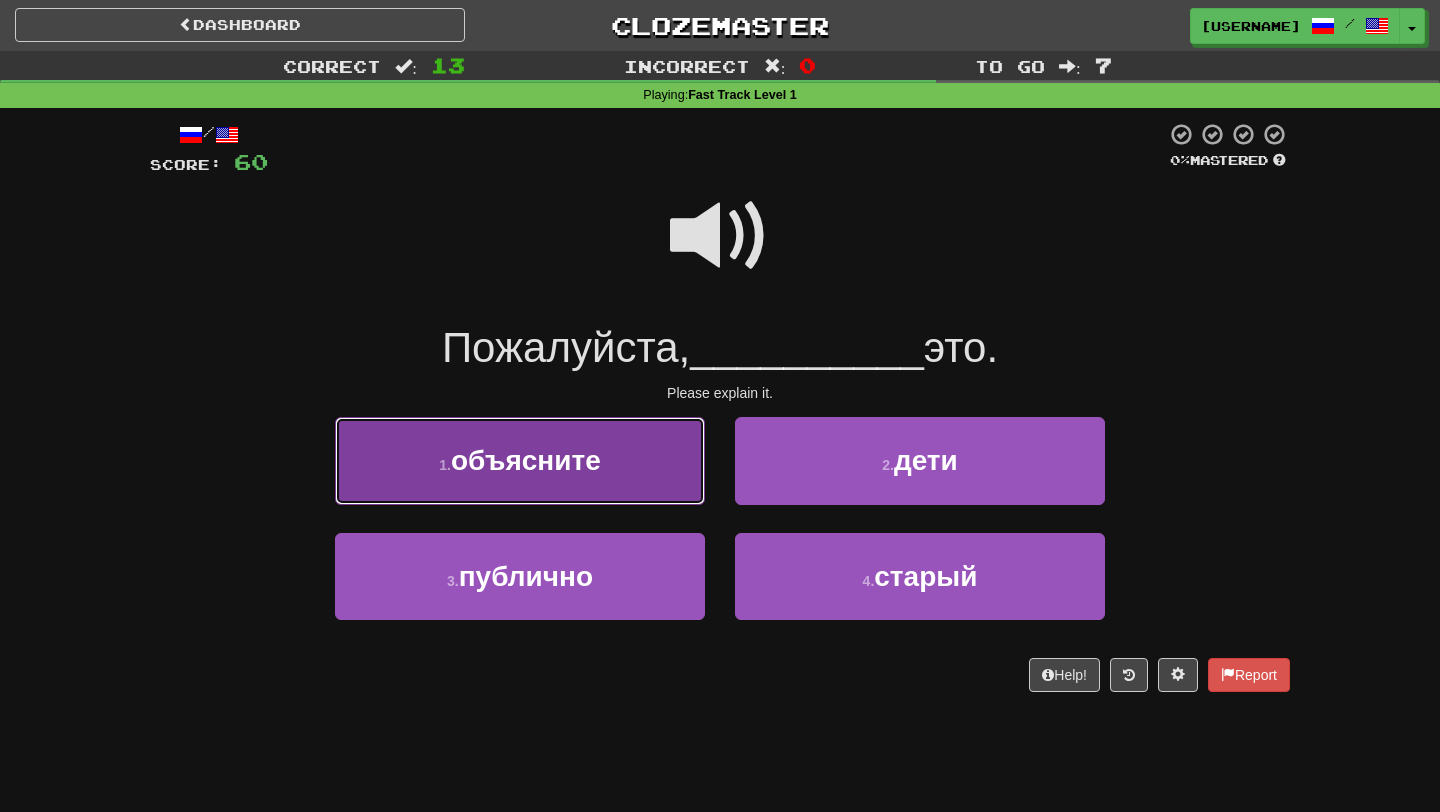 click on "1 .  объясните" at bounding box center [520, 460] 